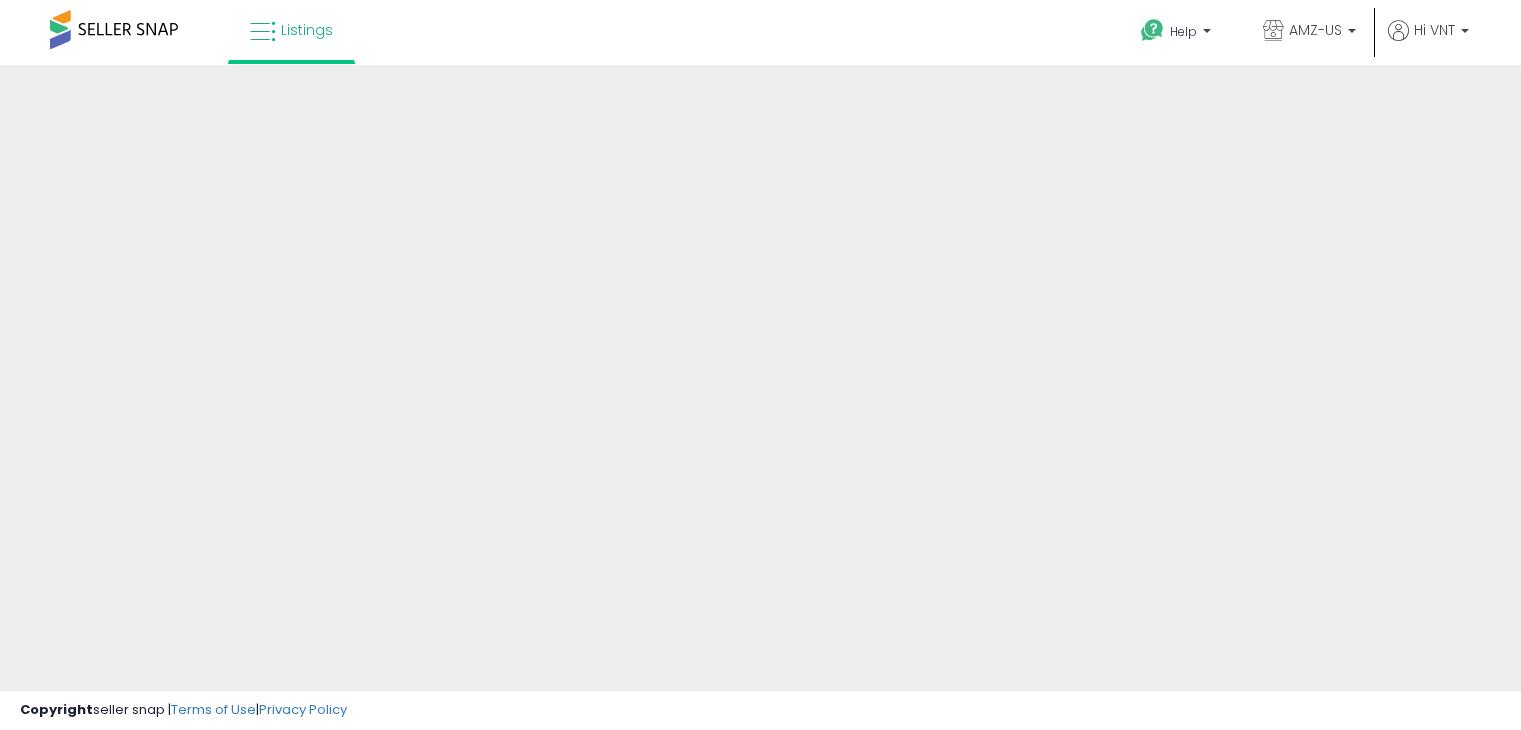 scroll, scrollTop: 0, scrollLeft: 0, axis: both 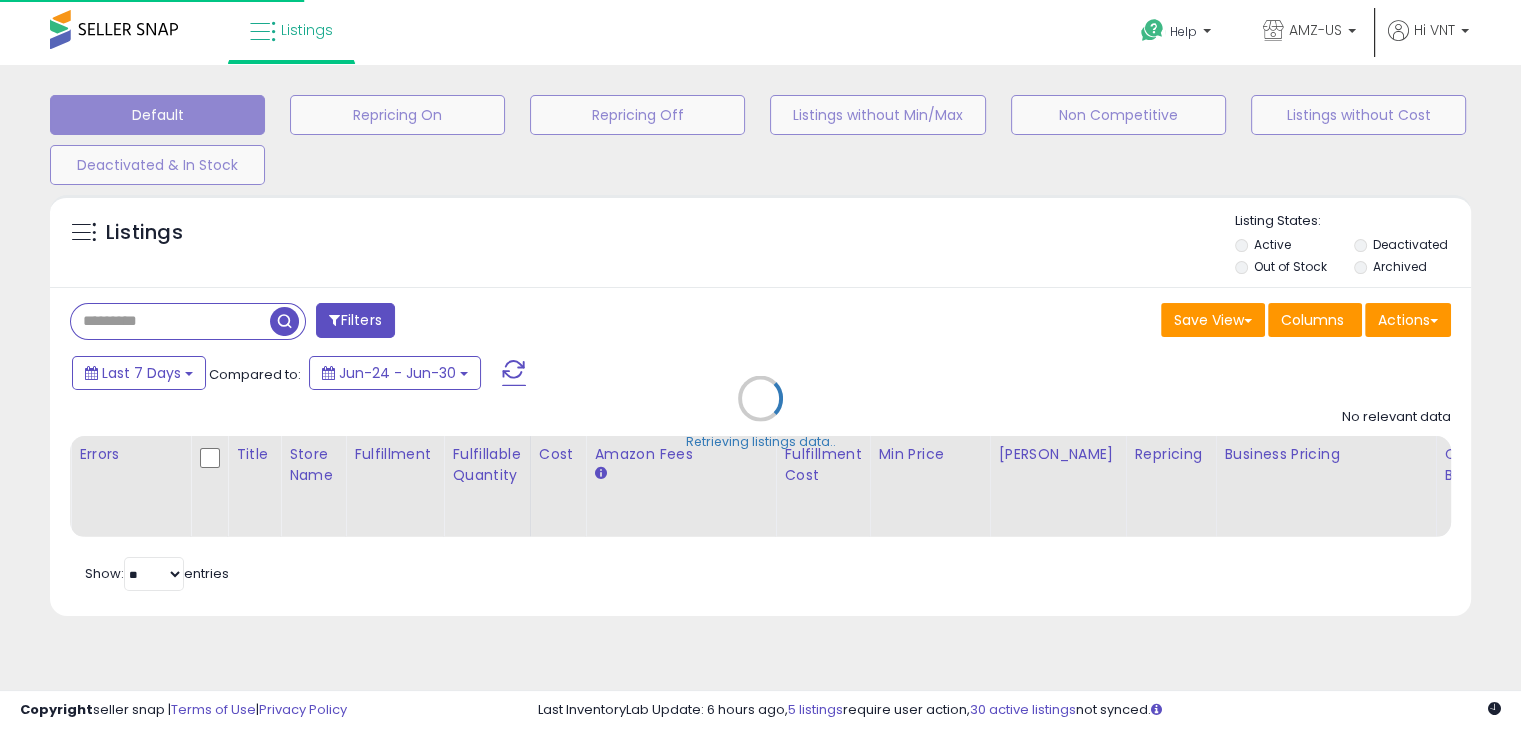 type on "**********" 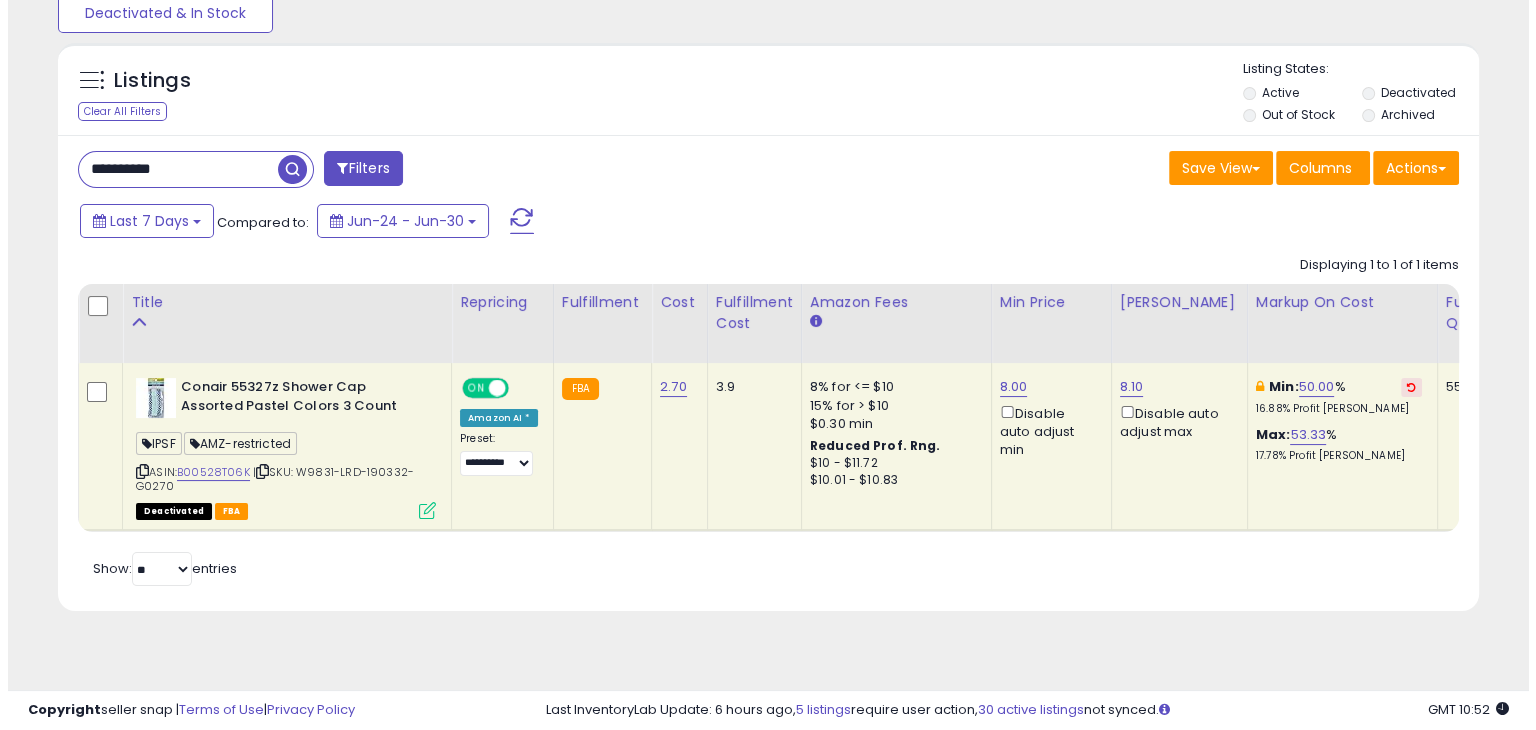 scroll, scrollTop: 165, scrollLeft: 0, axis: vertical 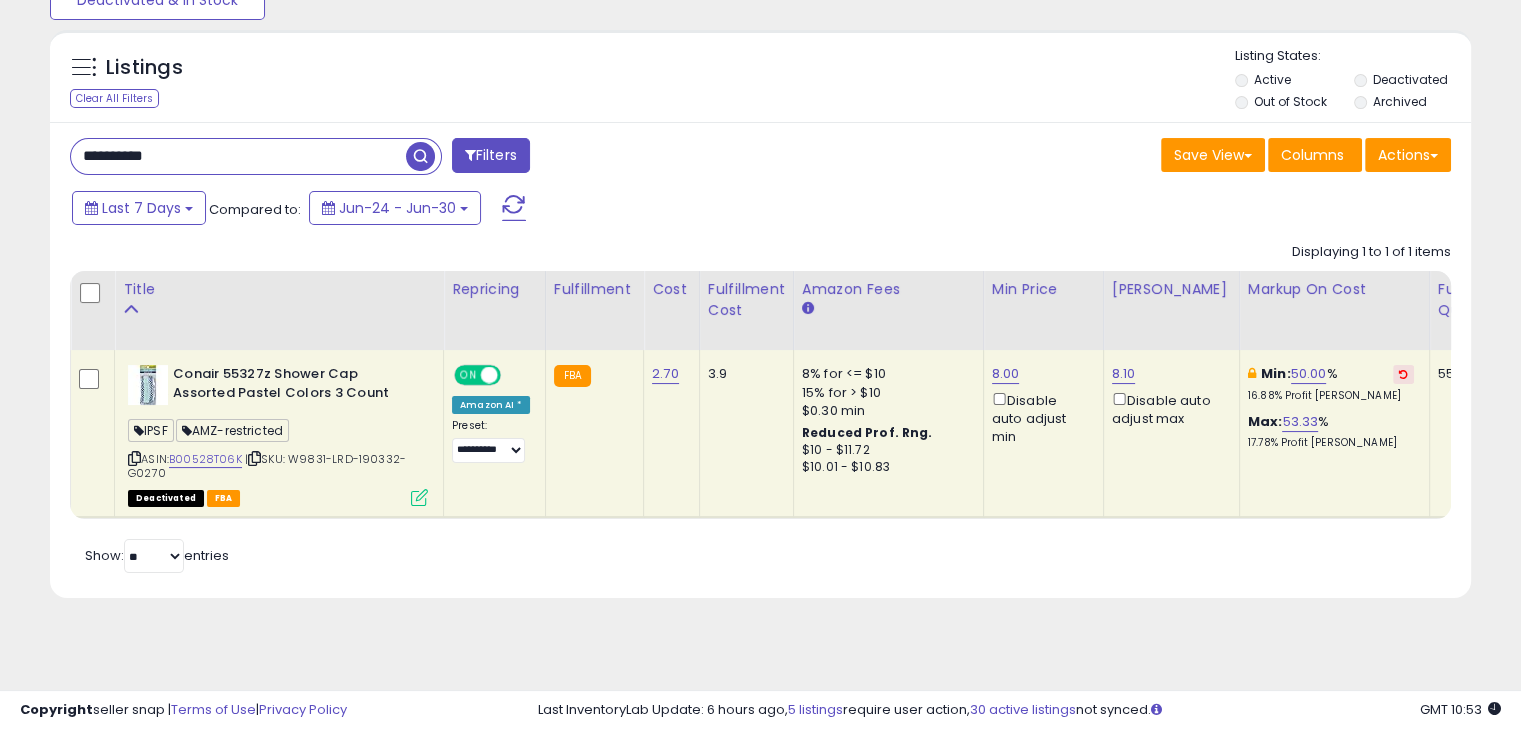 click on "**********" at bounding box center (238, 156) 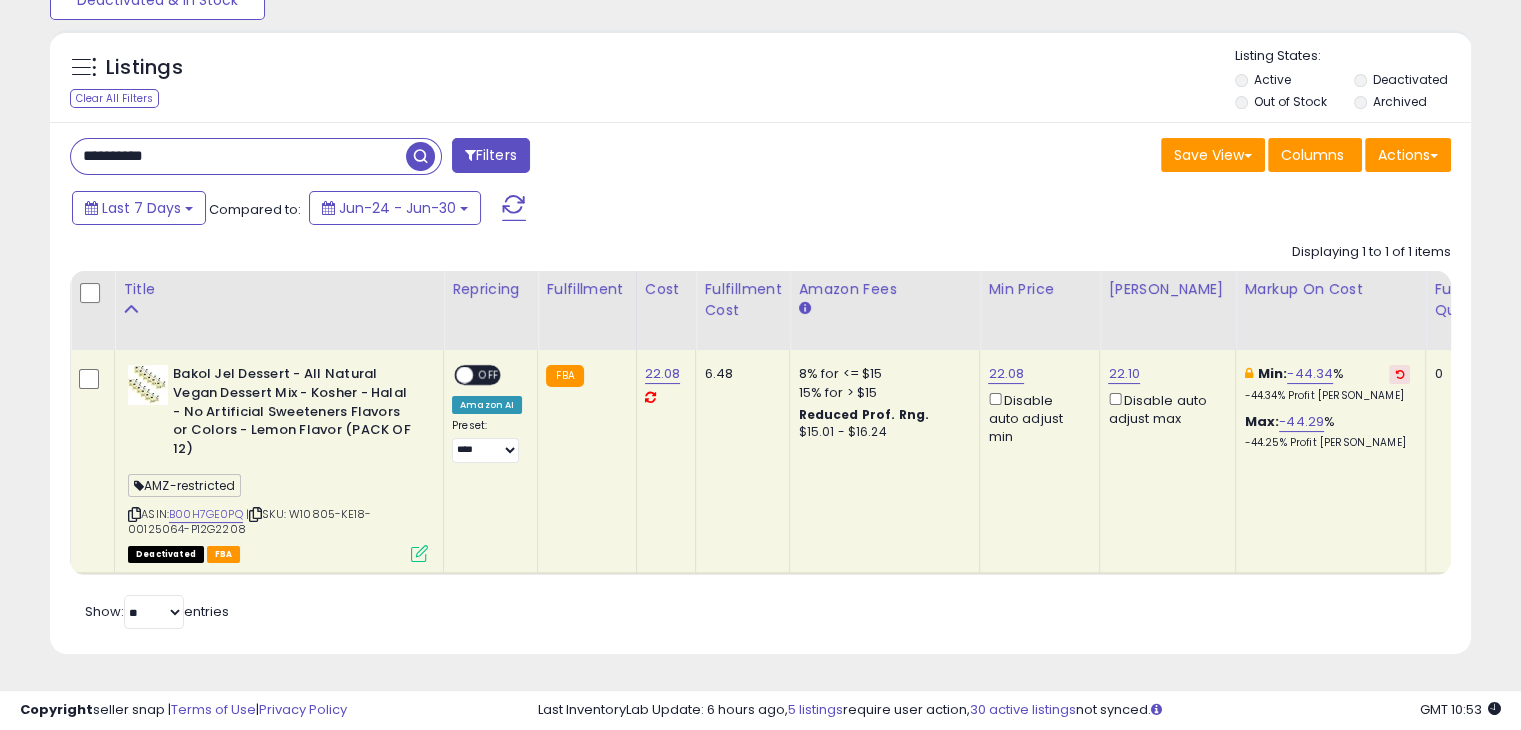 click on "Filters" at bounding box center (491, 155) 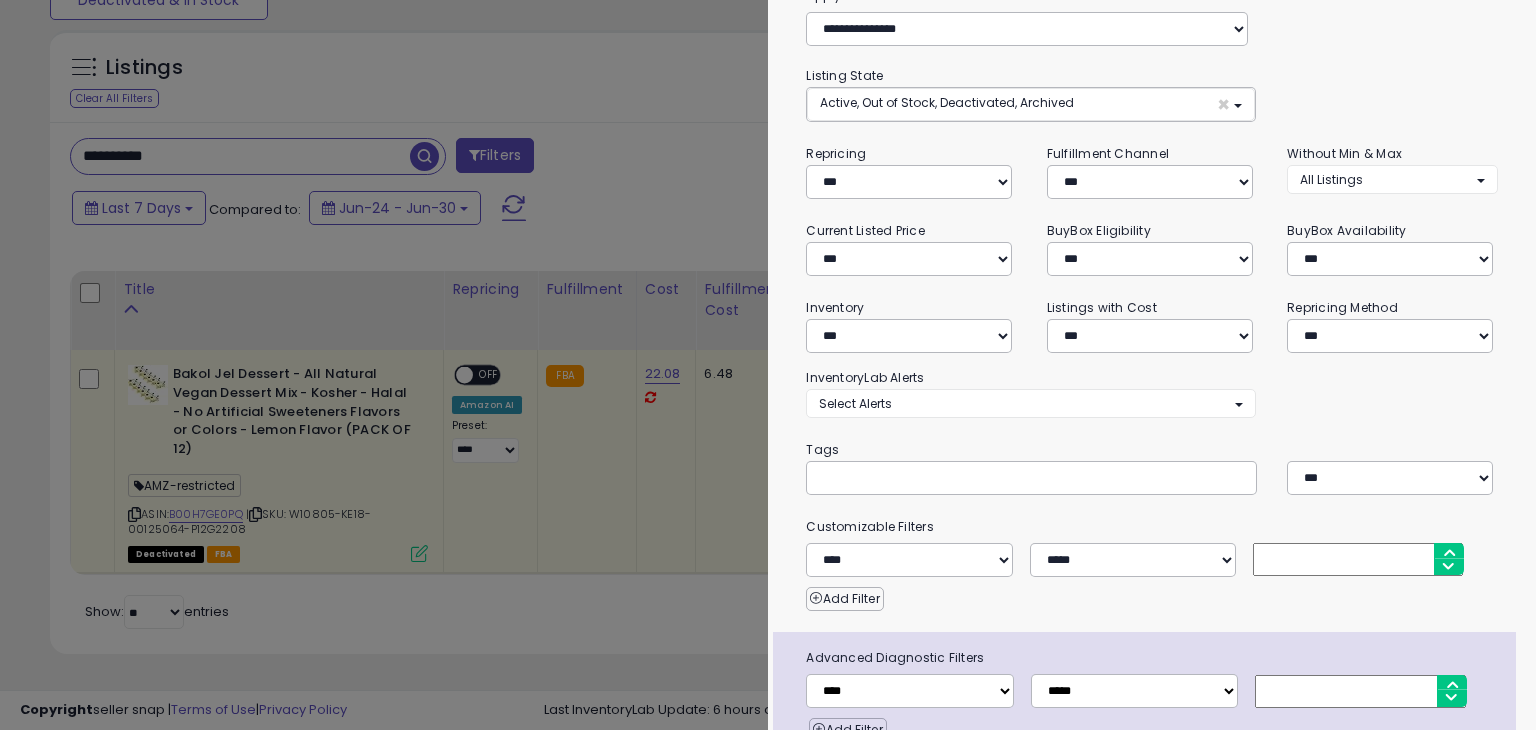 scroll, scrollTop: 0, scrollLeft: 0, axis: both 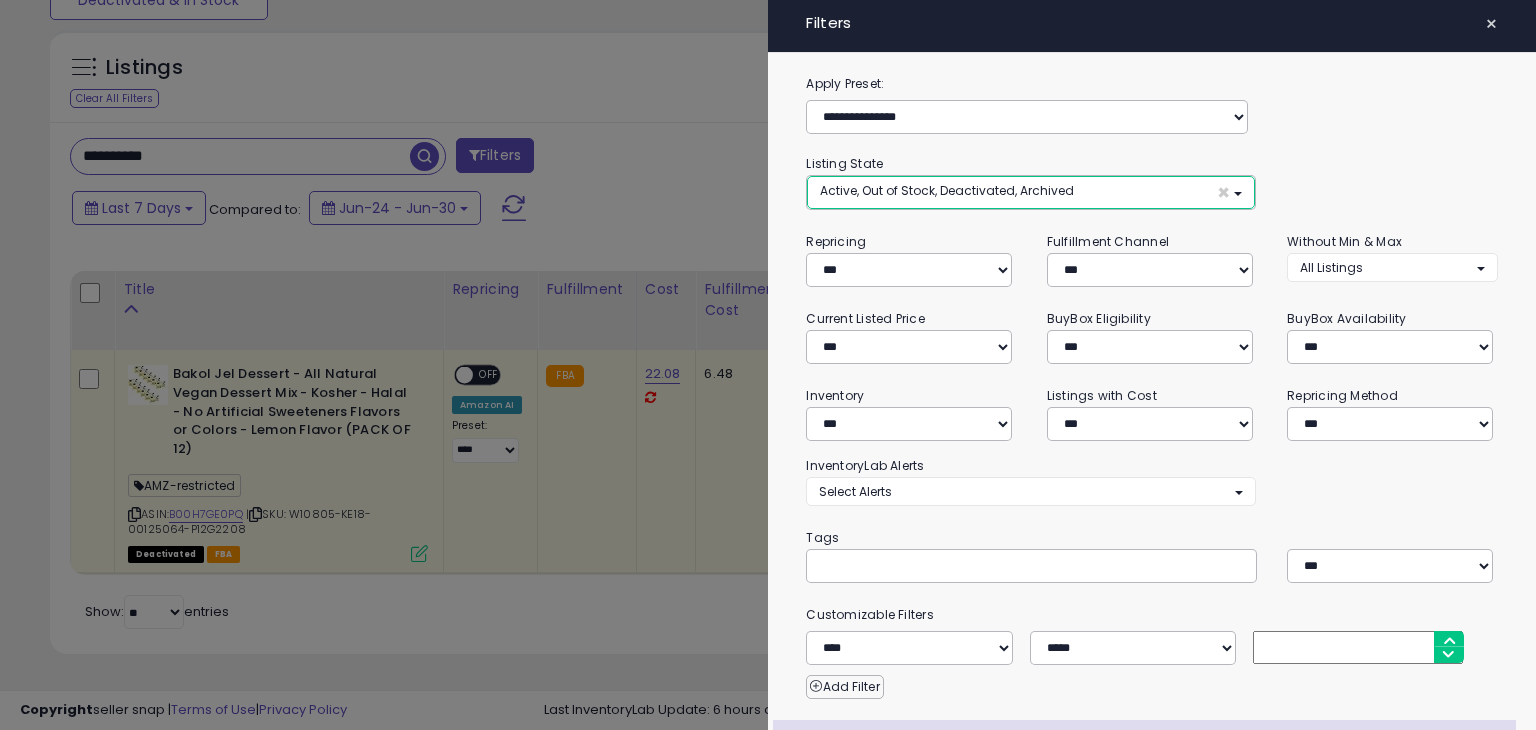 click on "Active, Out of Stock, Deactivated, Archived
×" at bounding box center (1030, 192) 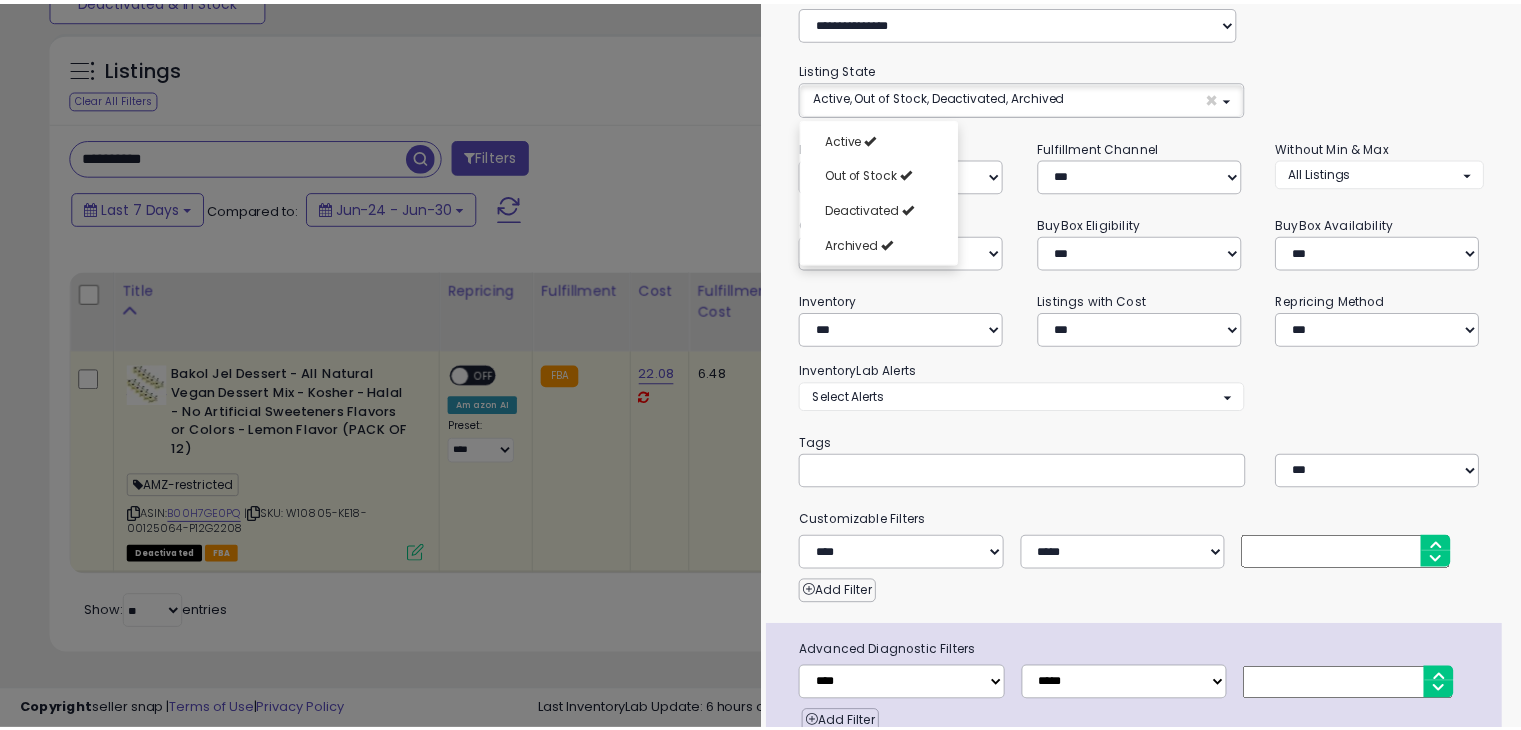 scroll, scrollTop: 184, scrollLeft: 0, axis: vertical 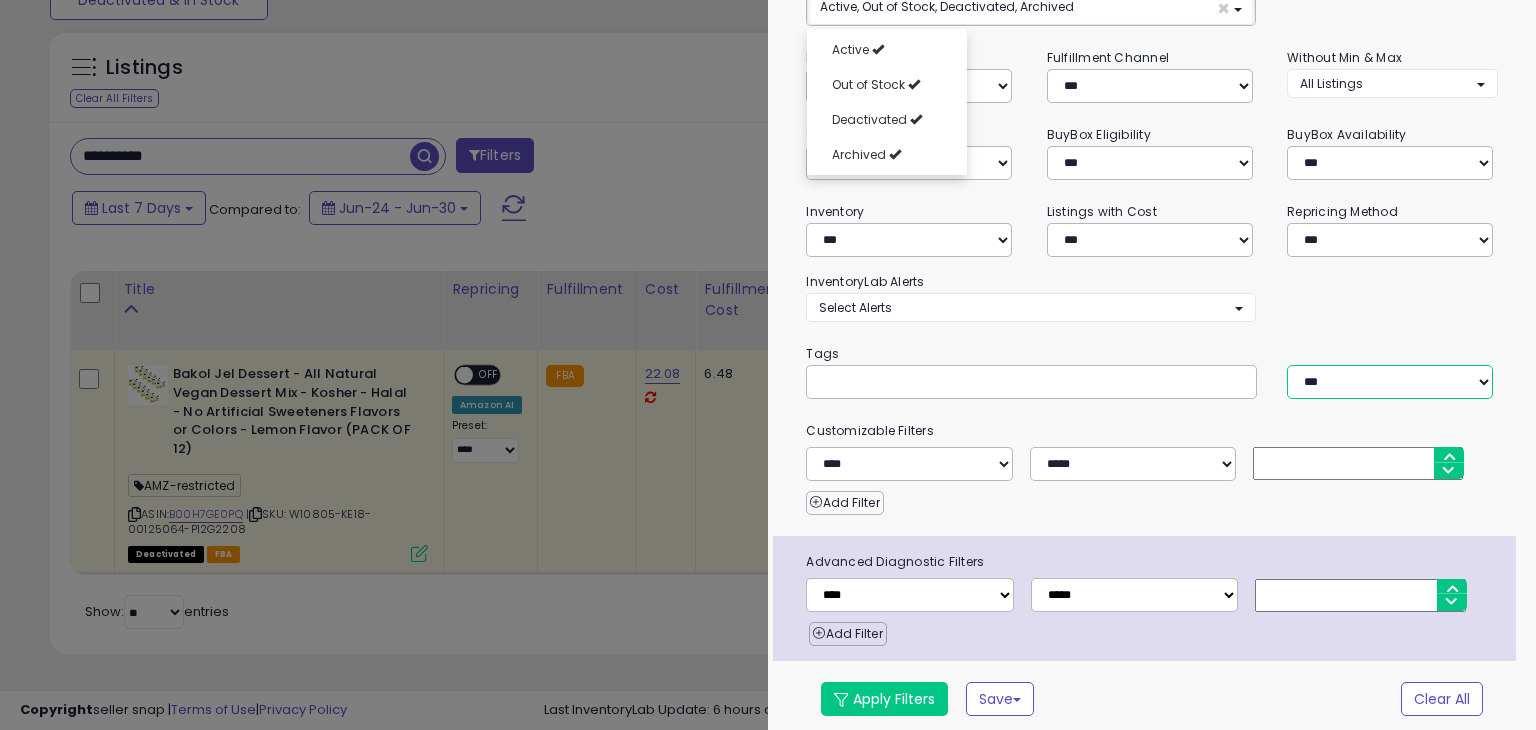 click on "***
***
****" at bounding box center [1390, 382] 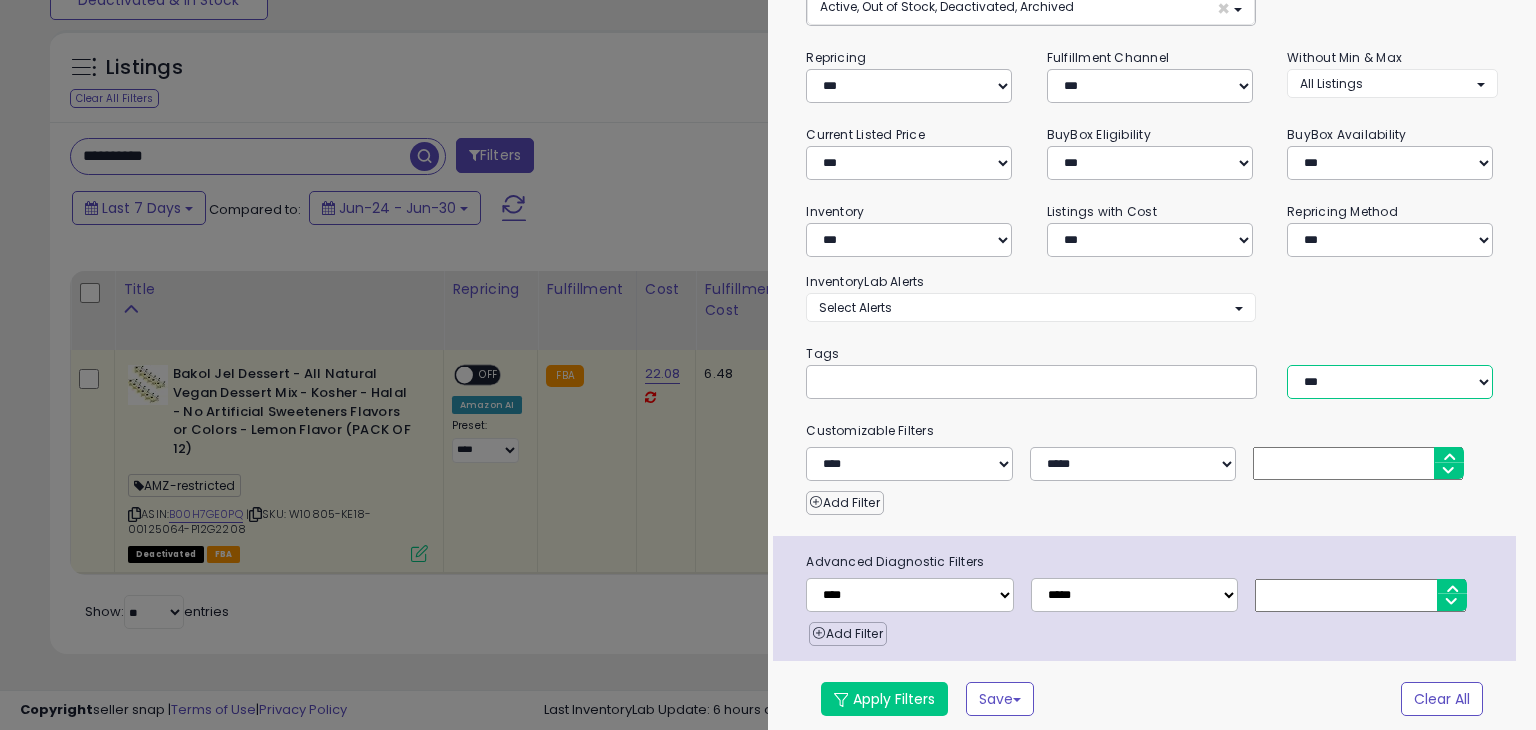 select on "***" 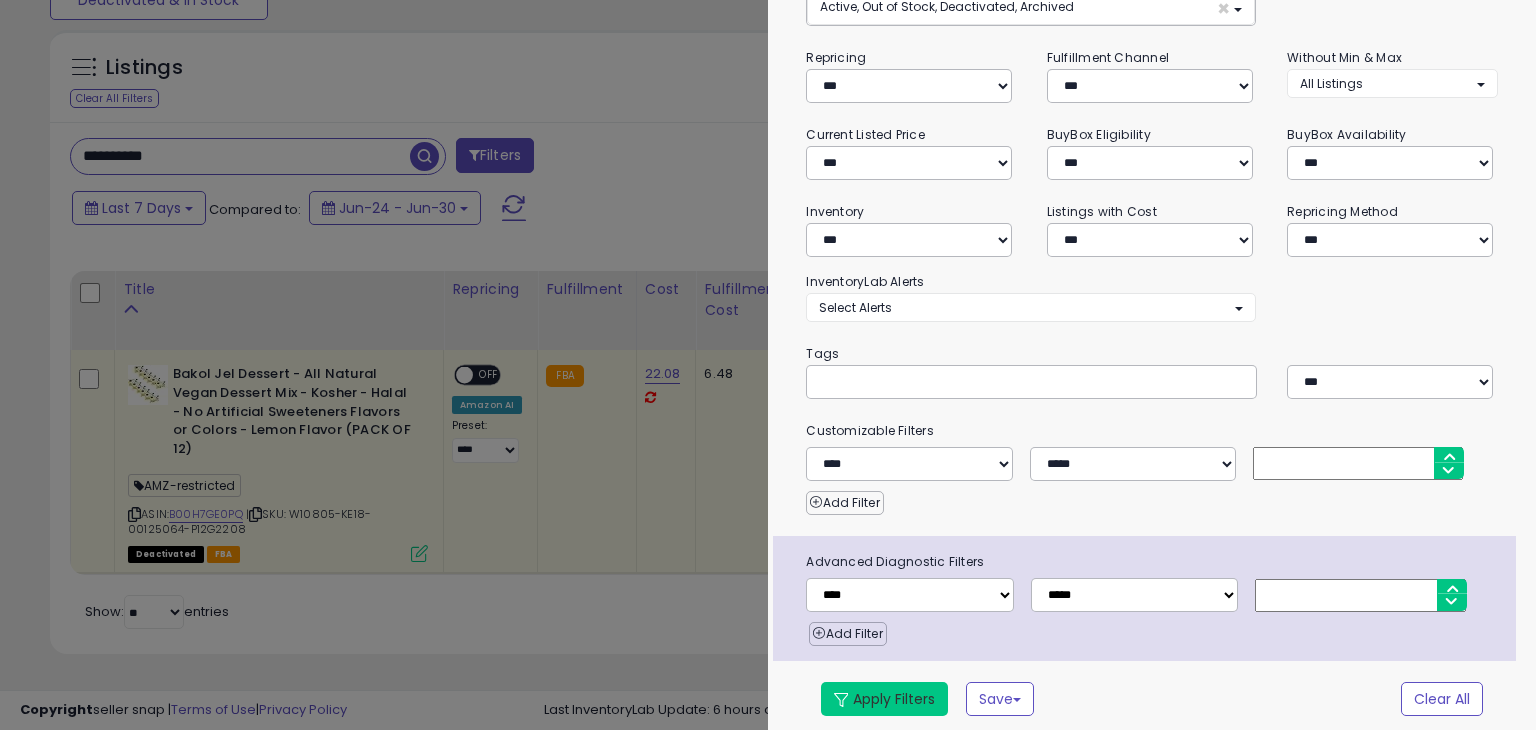 click on "Apply Filters" at bounding box center [884, 699] 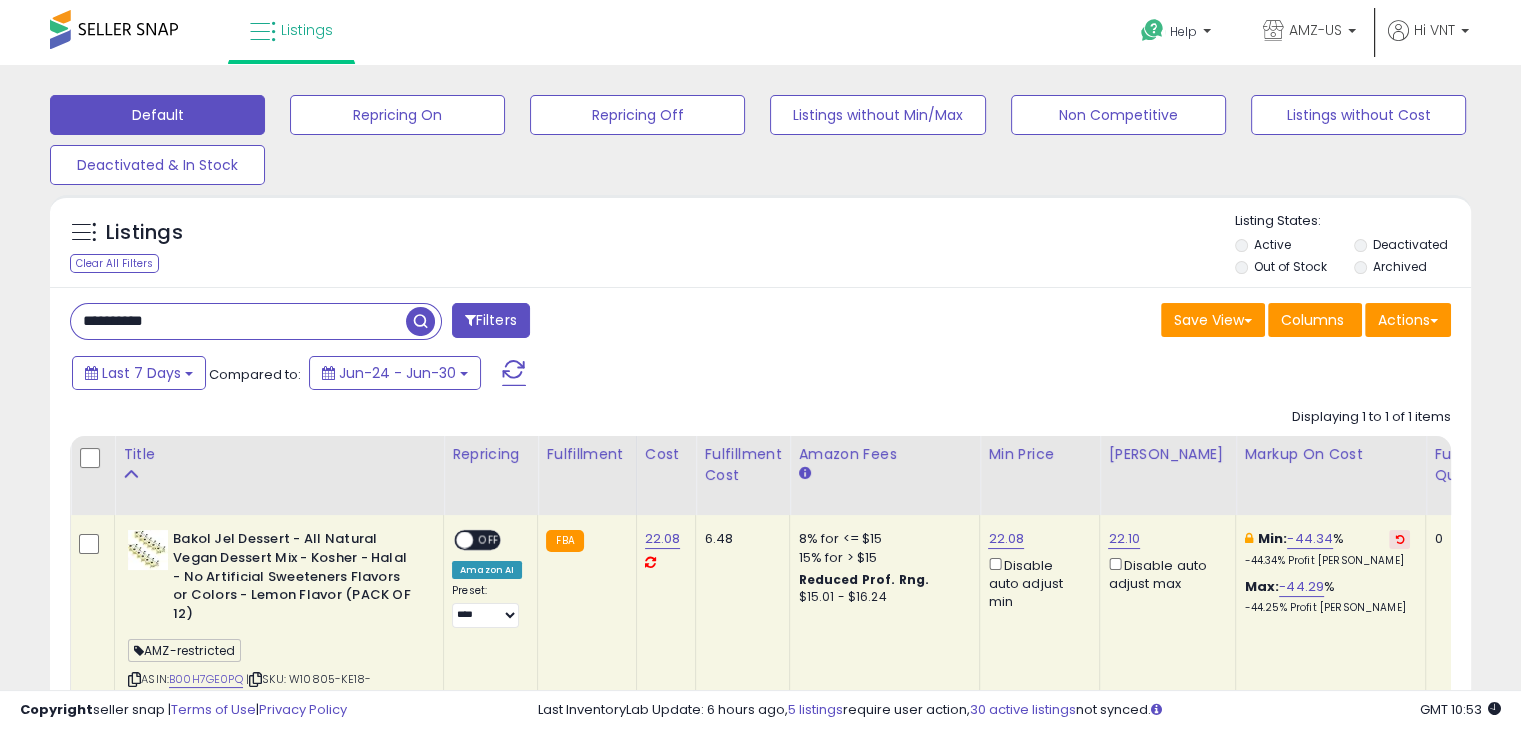 scroll, scrollTop: 165, scrollLeft: 0, axis: vertical 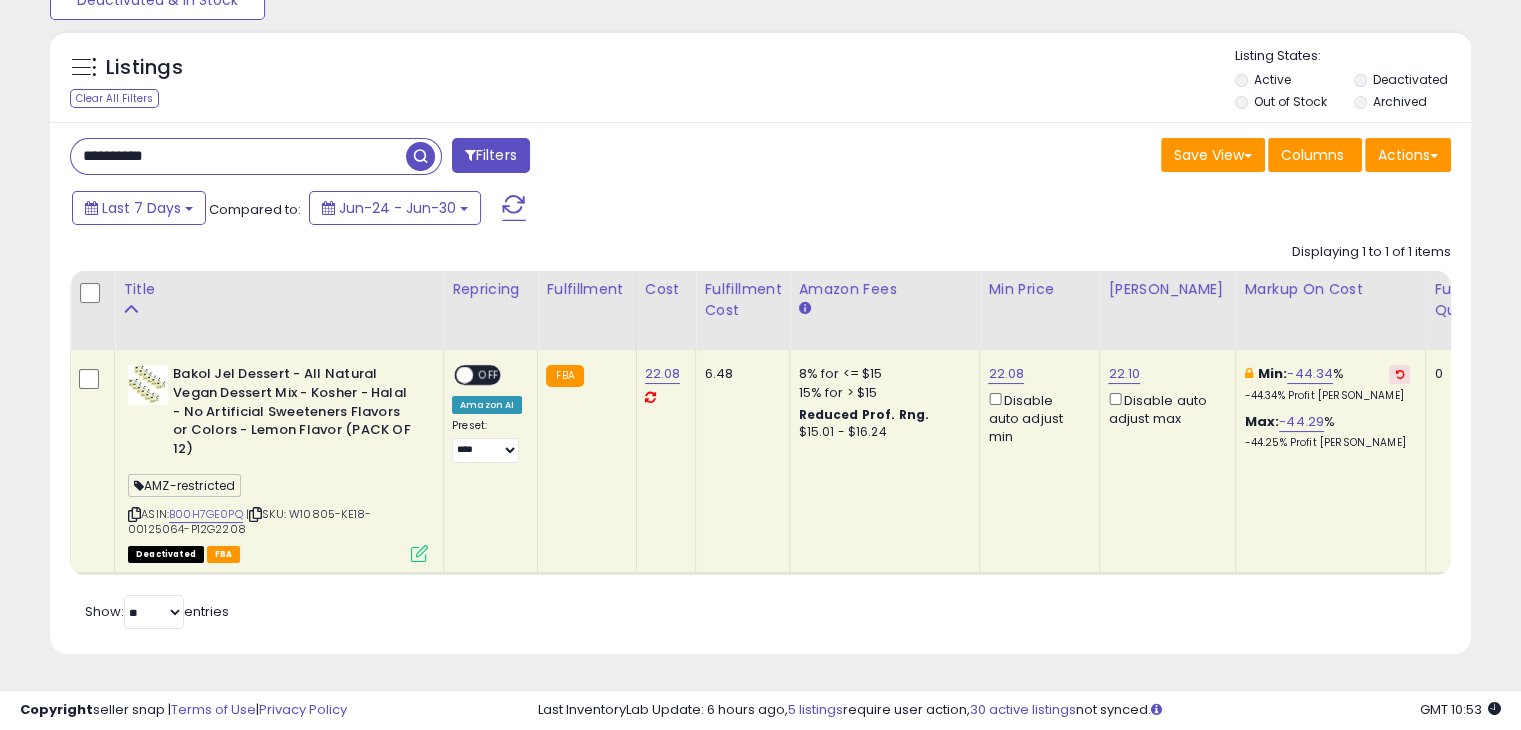 click on "**********" at bounding box center [238, 156] 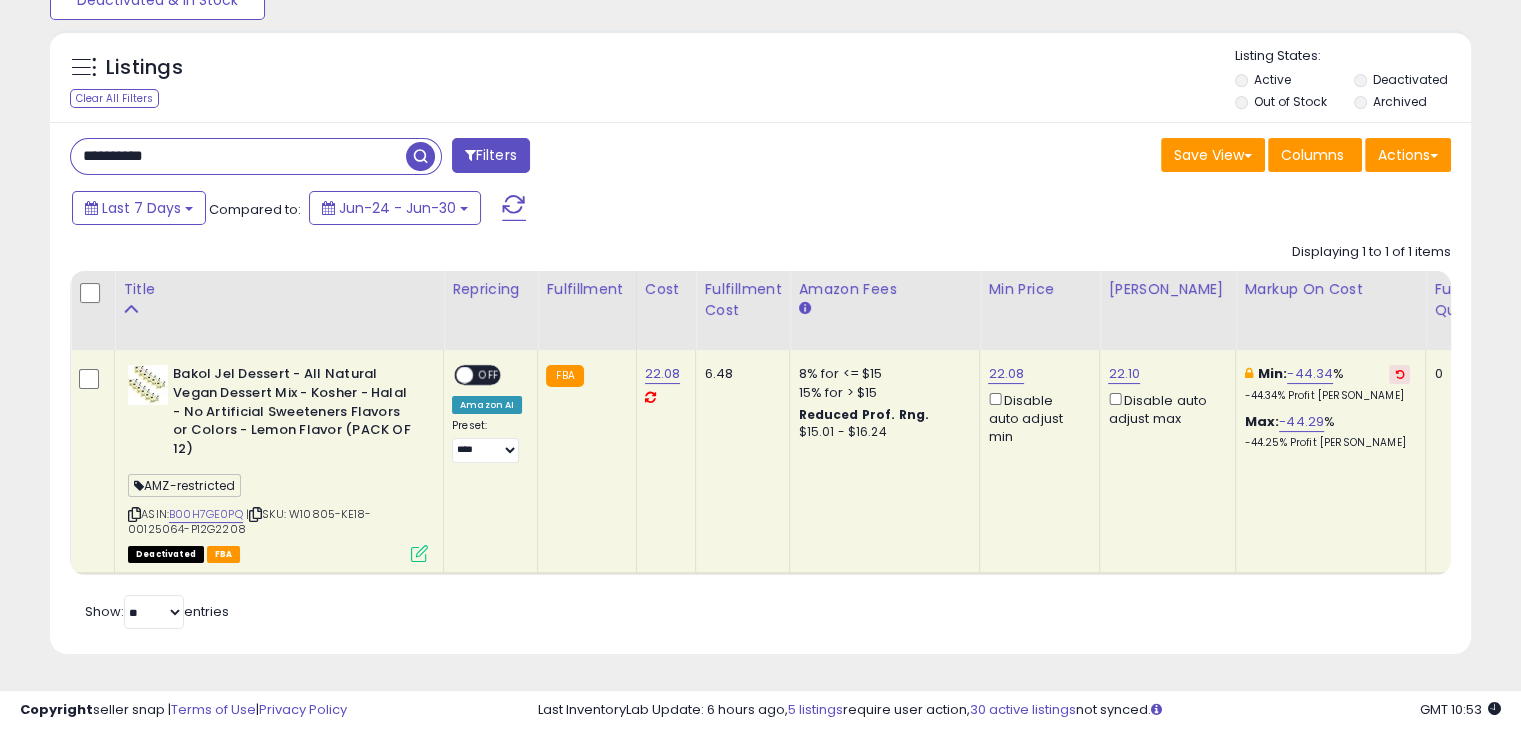 scroll, scrollTop: 0, scrollLeft: 21, axis: horizontal 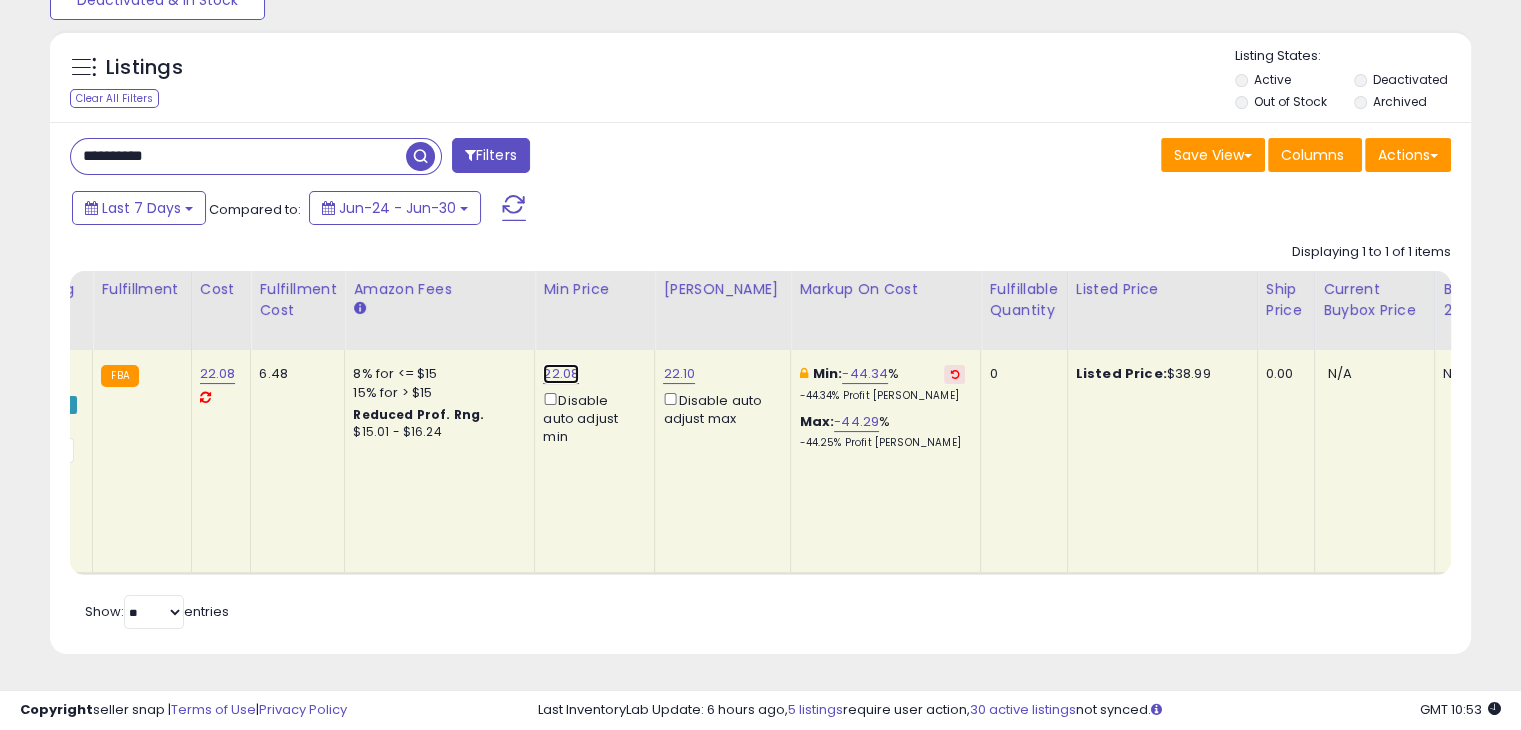 click on "22.08" at bounding box center [561, 374] 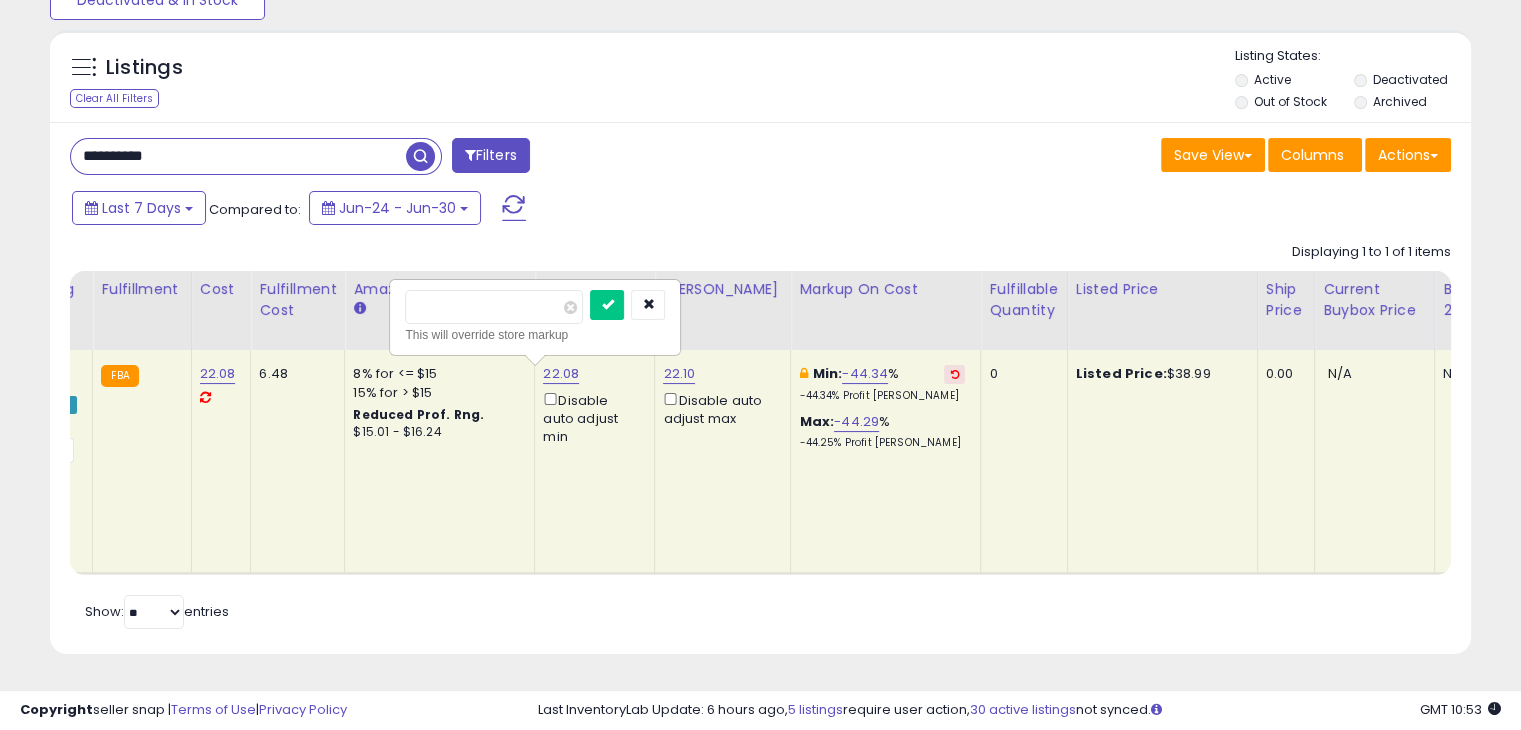 click on "***** This will override store markup" at bounding box center [535, 317] 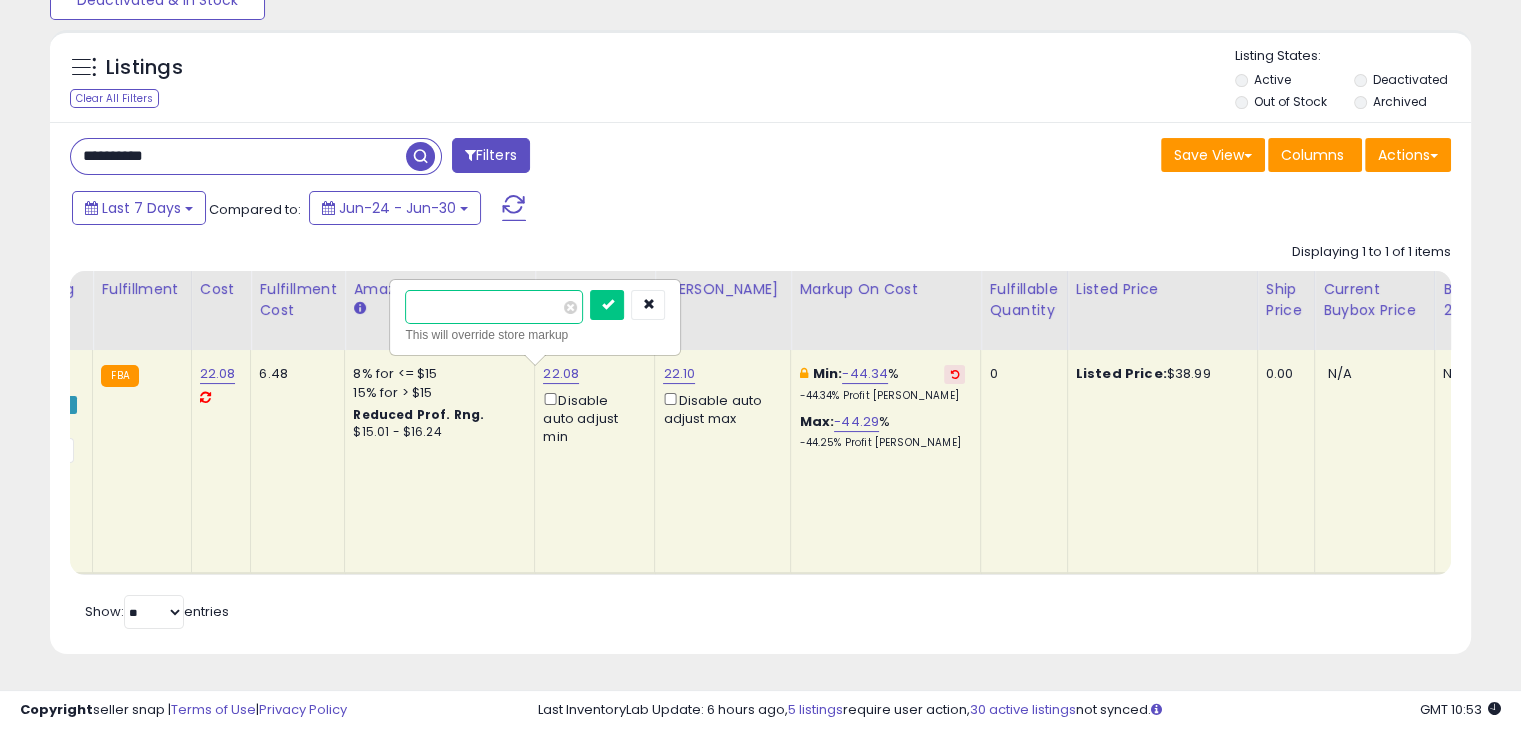 click on "*****" at bounding box center (494, 307) 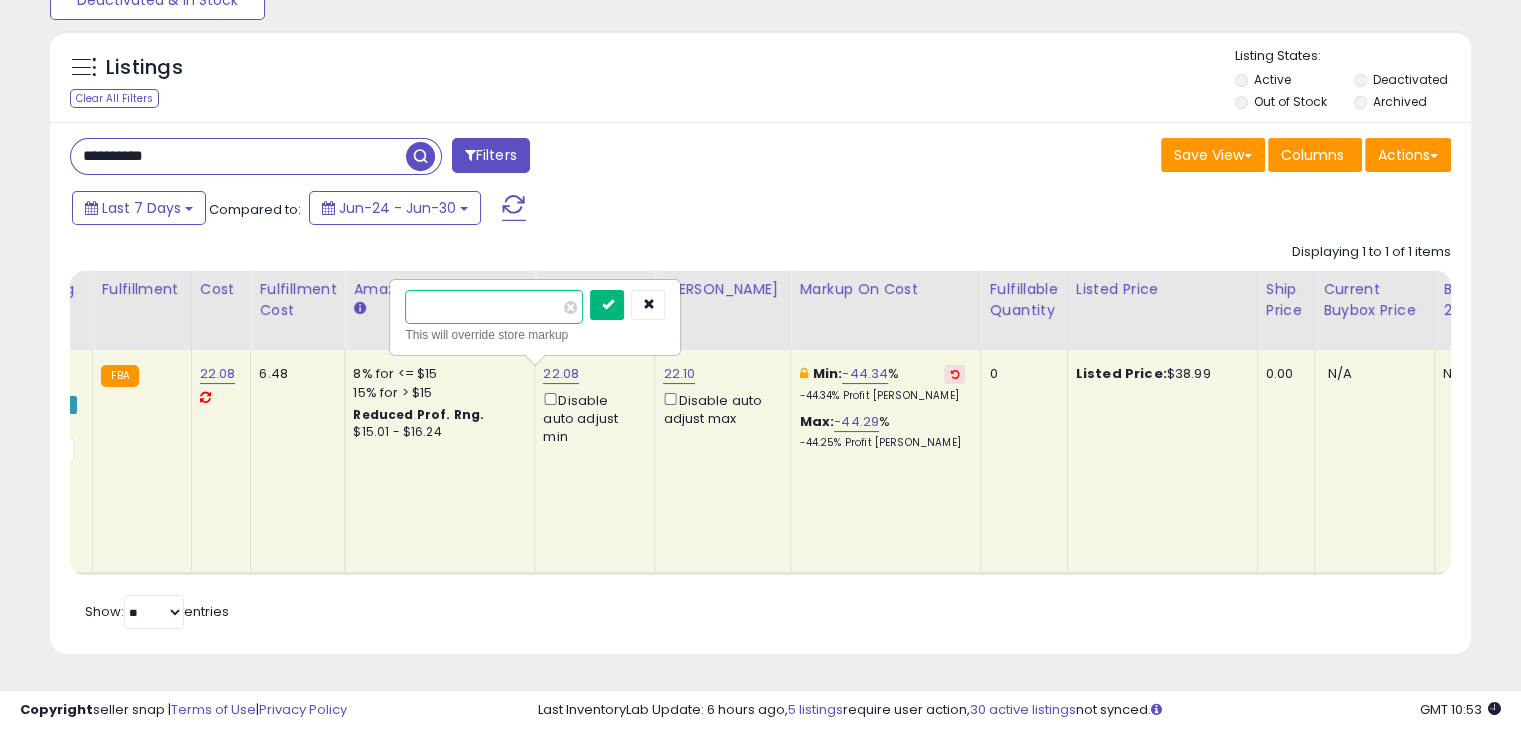 type on "*****" 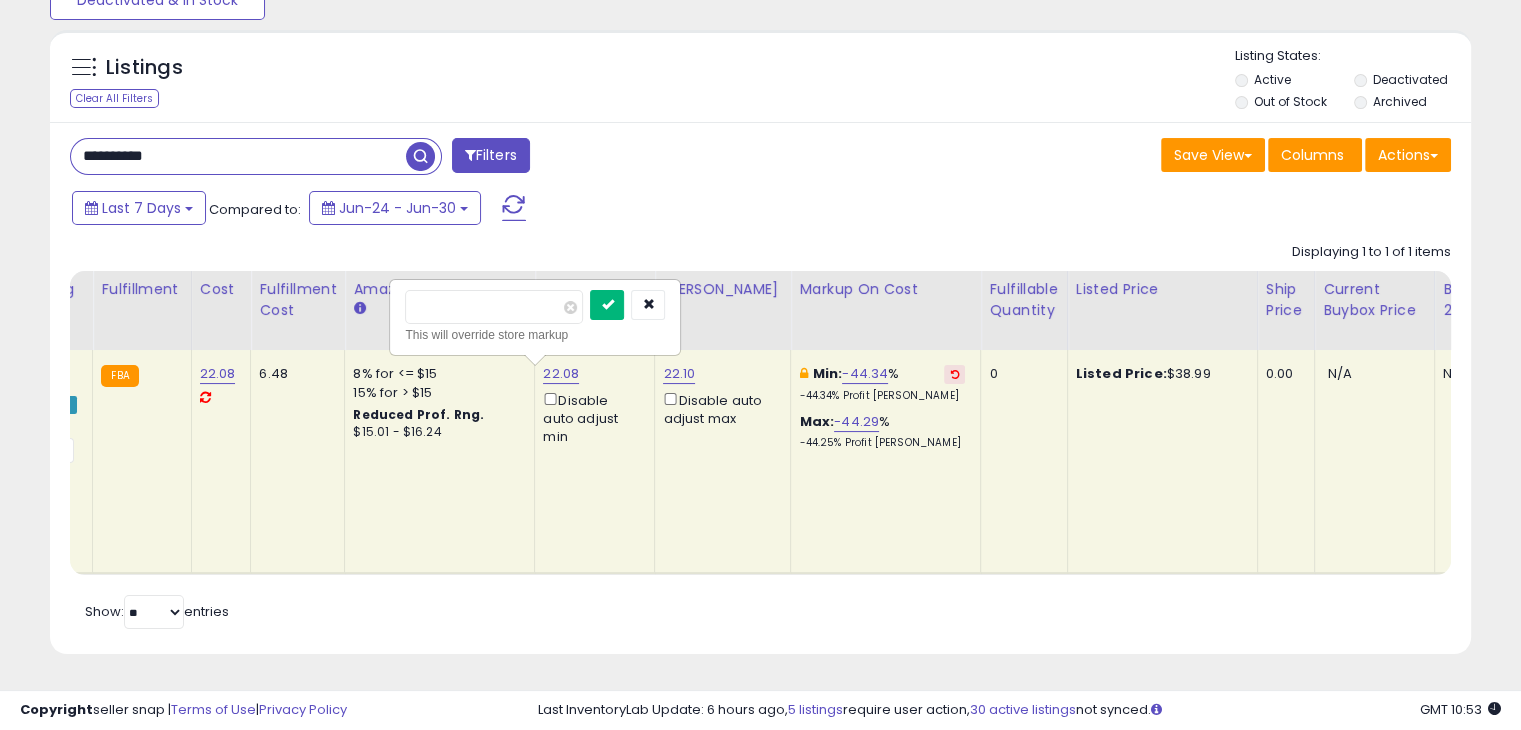 click at bounding box center [607, 305] 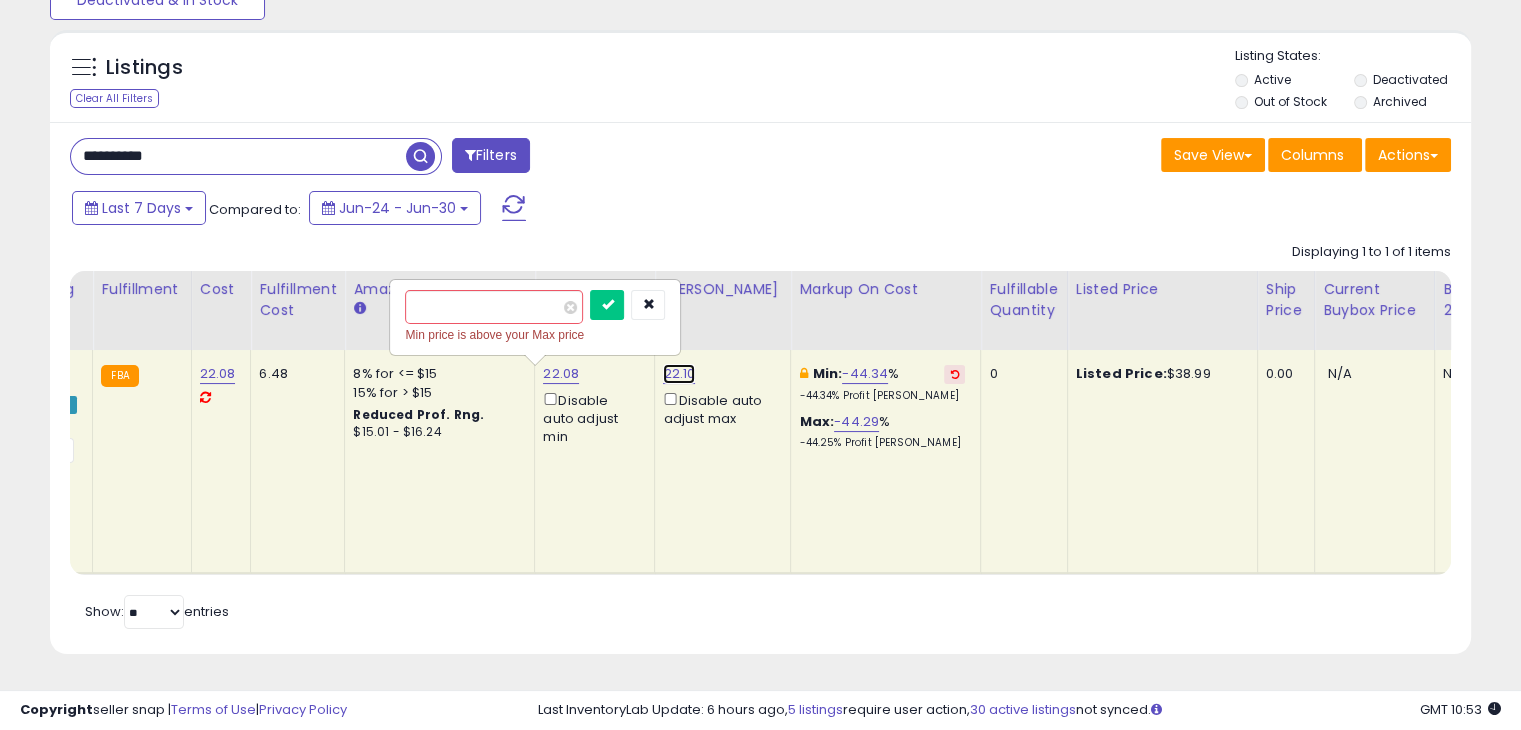 click on "22.10" at bounding box center (679, 374) 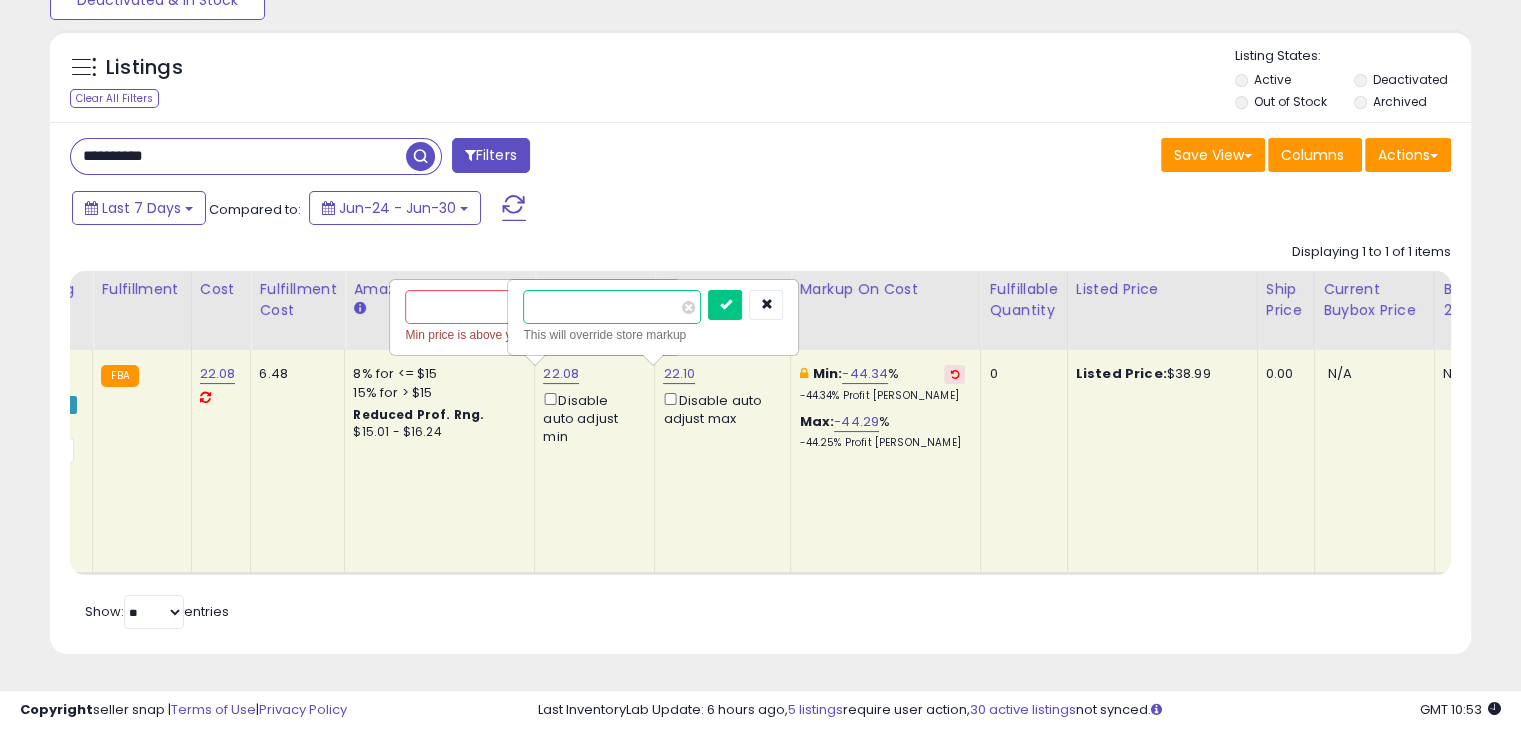 drag, startPoint x: 604, startPoint y: 303, endPoint x: 524, endPoint y: 314, distance: 80.75271 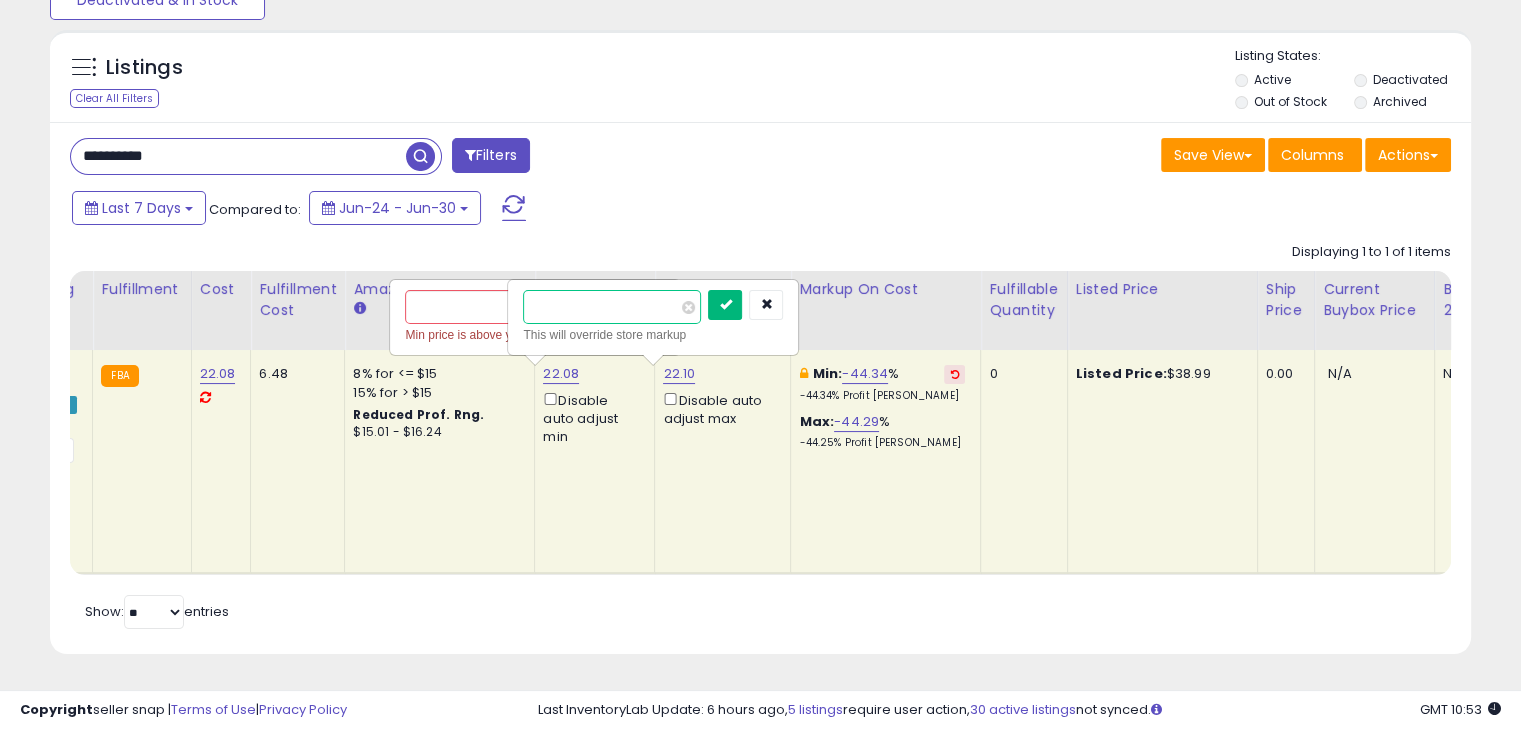 type on "*****" 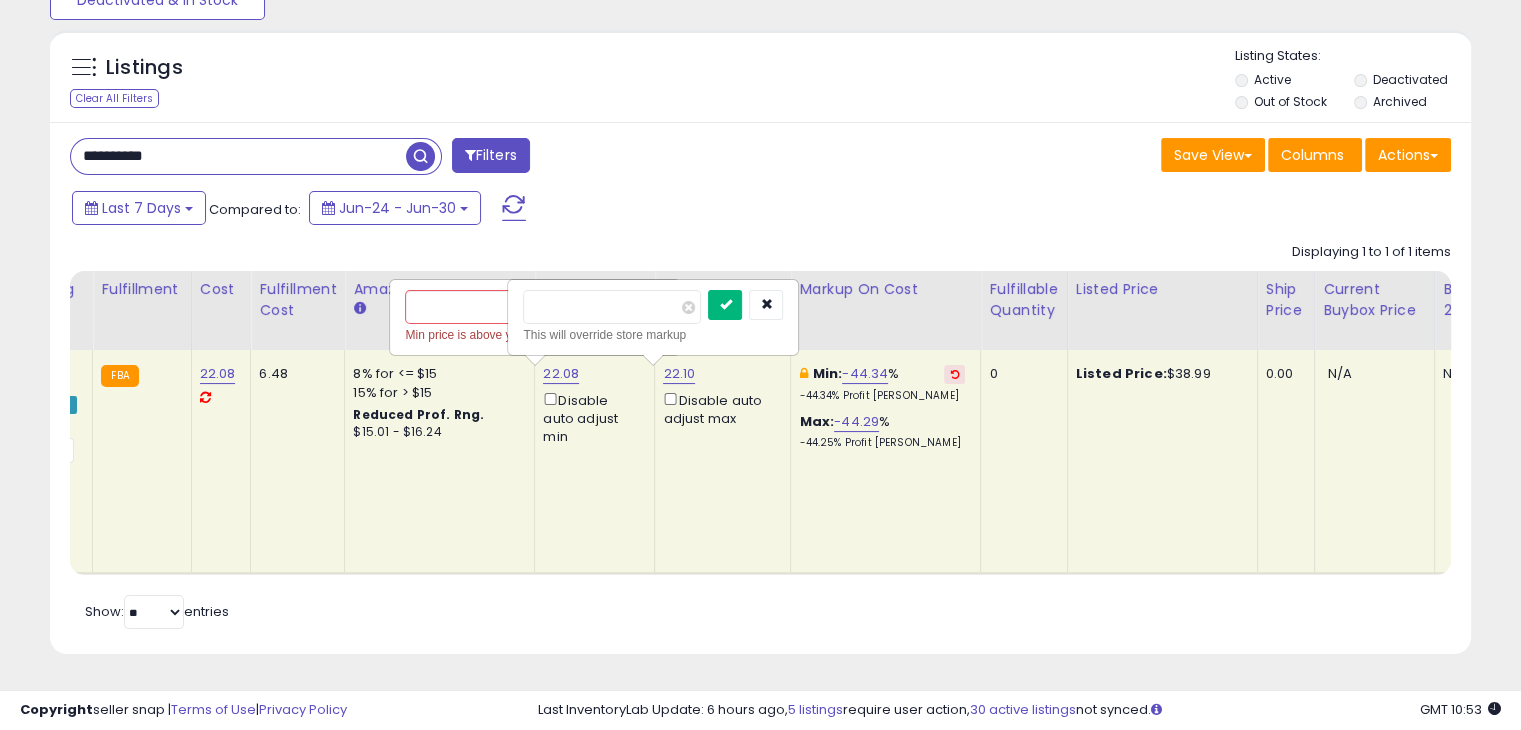 click at bounding box center (725, 304) 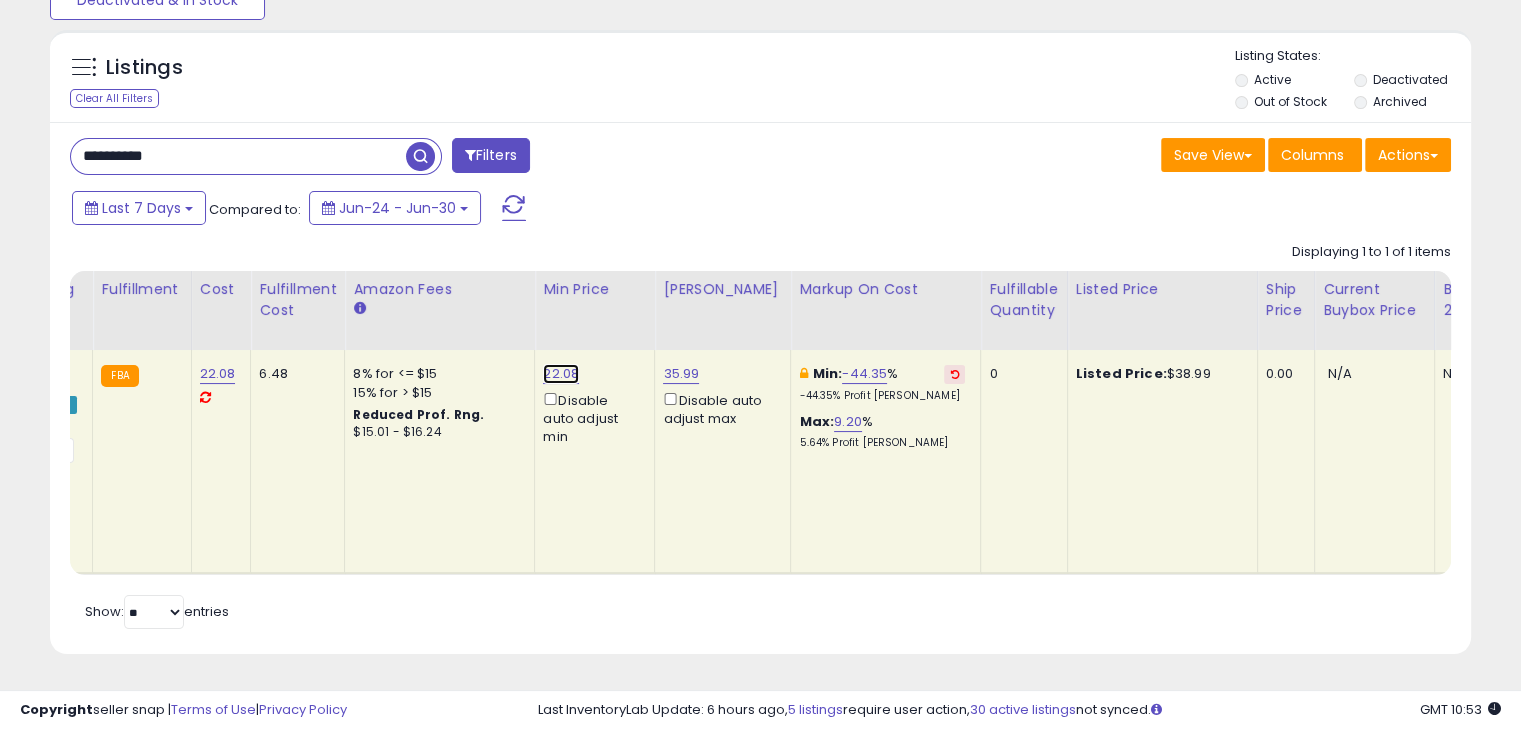 click on "22.08" at bounding box center [561, 374] 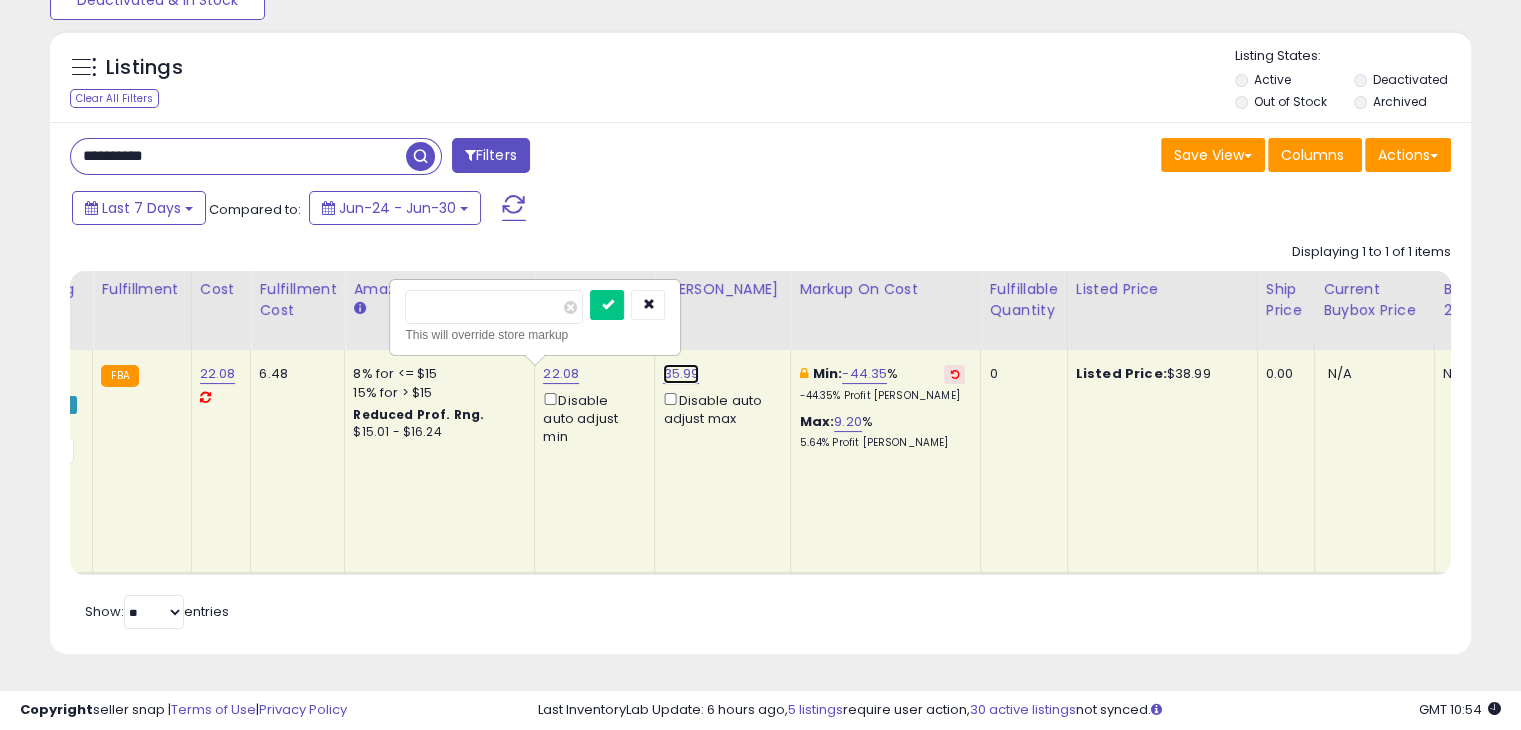 click on "35.99" at bounding box center [681, 374] 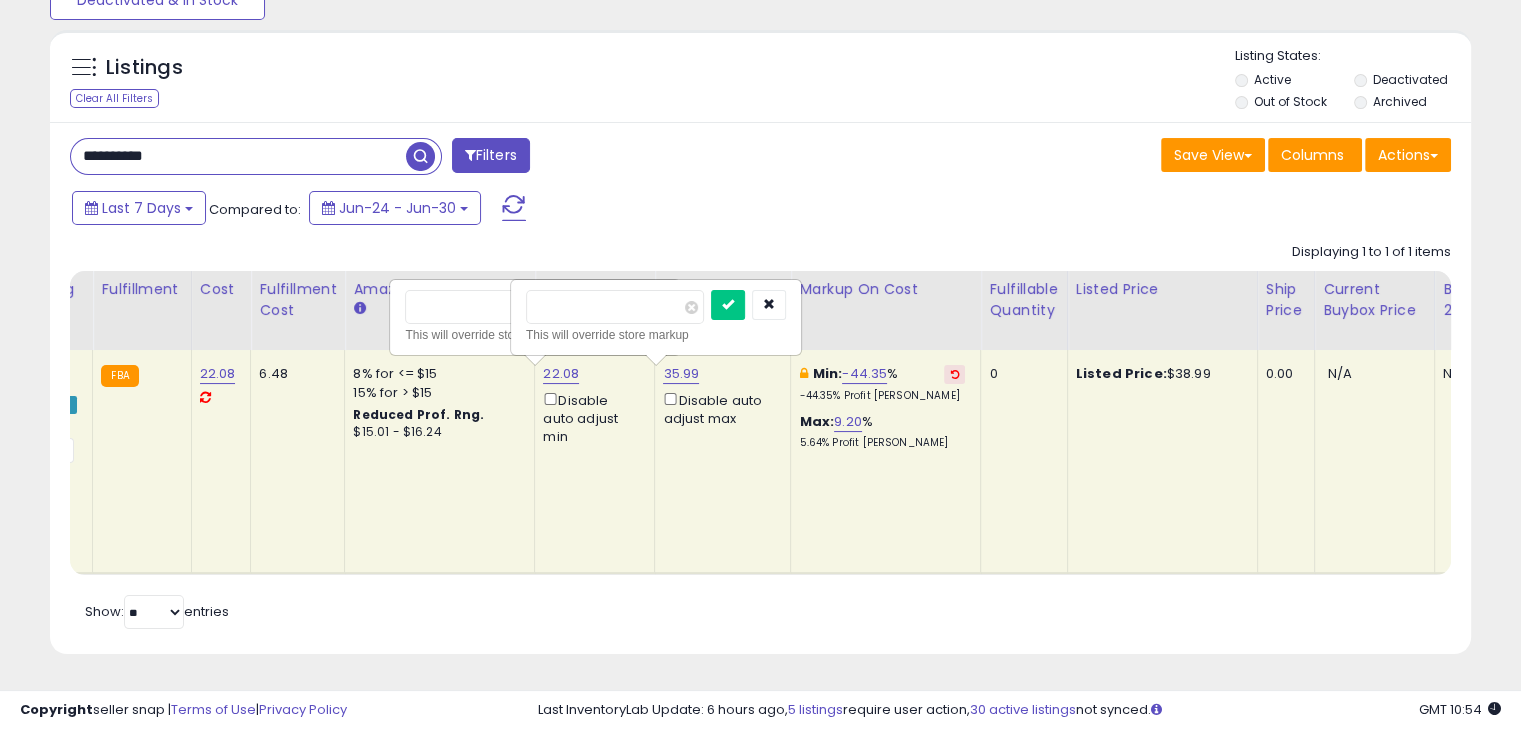 type on "*" 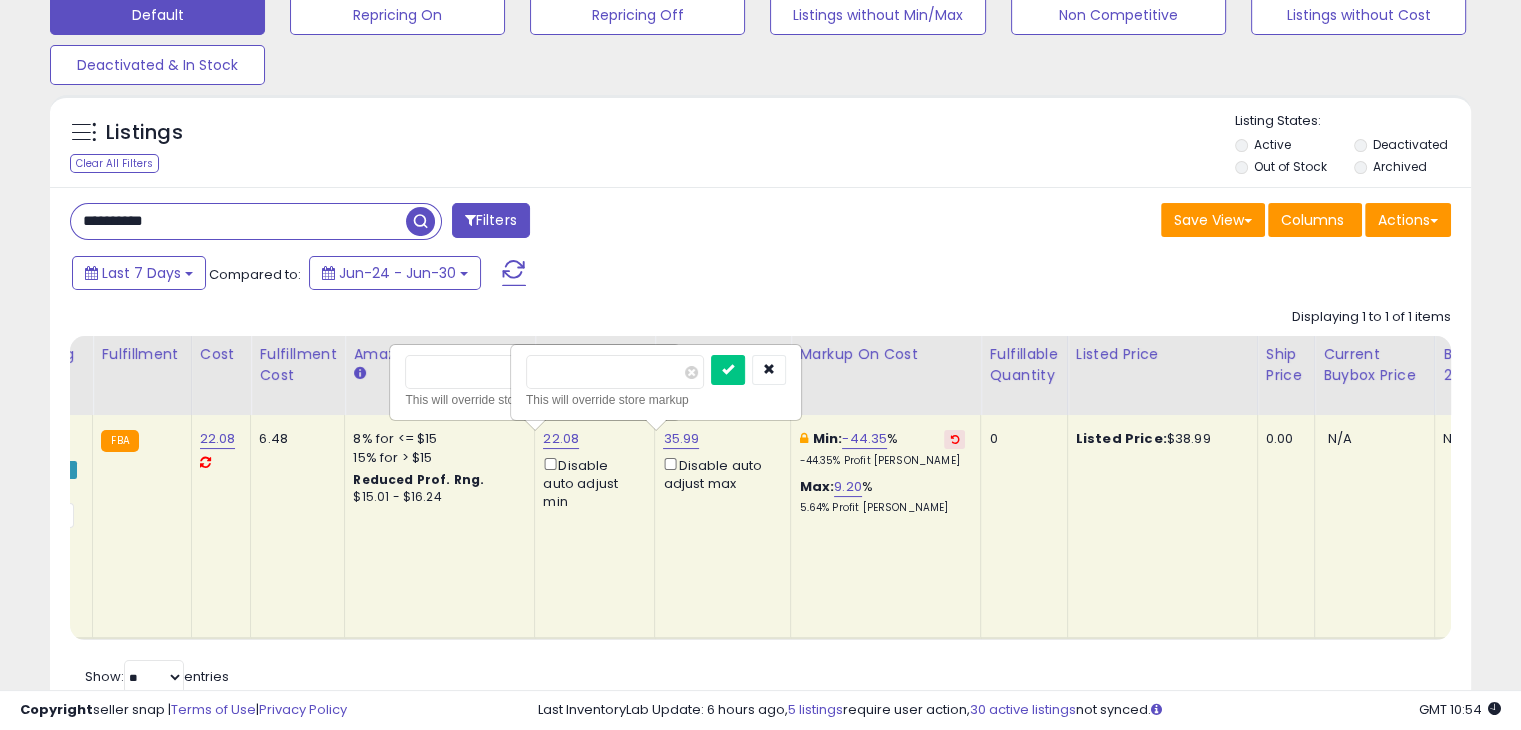 scroll, scrollTop: 65, scrollLeft: 0, axis: vertical 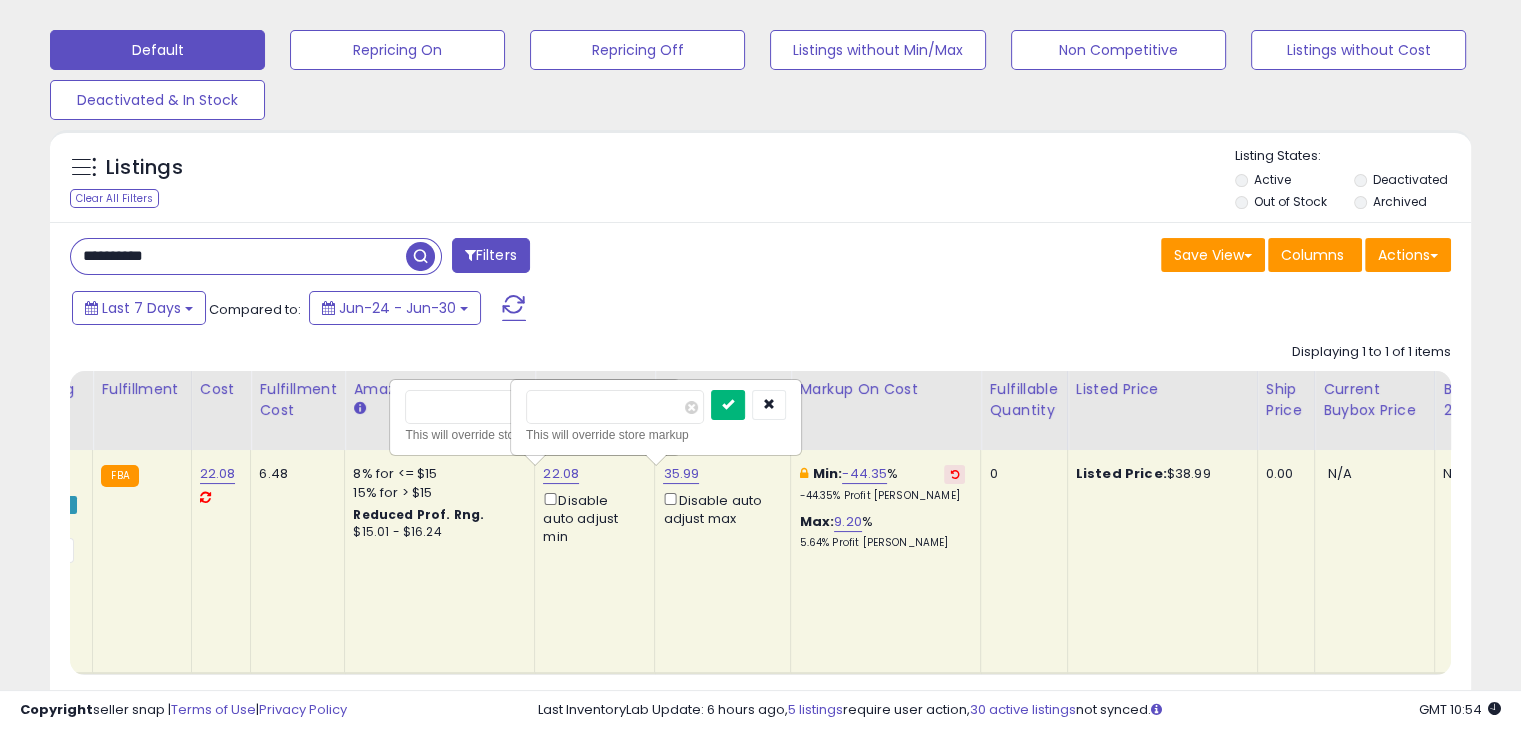 type on "****" 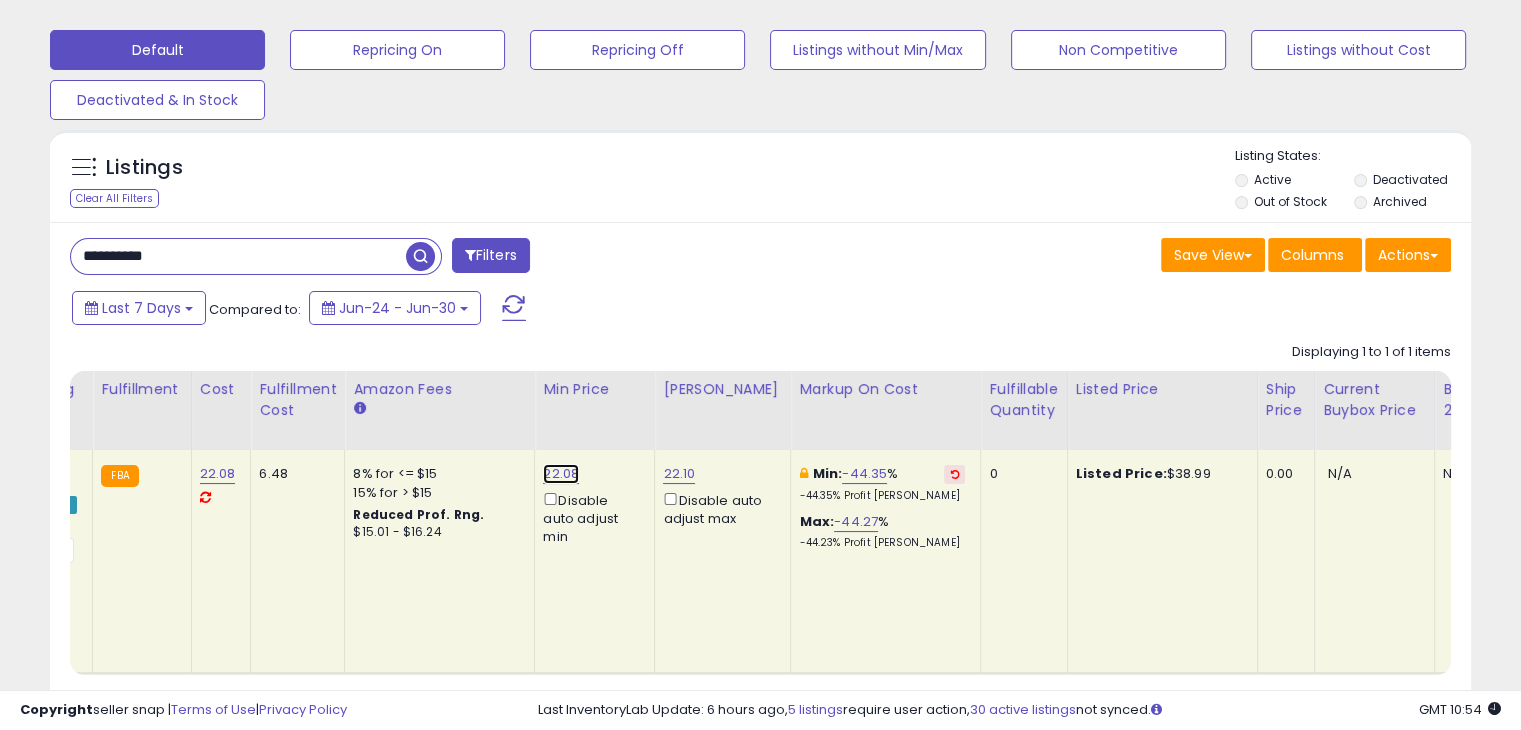 click on "22.08" at bounding box center [561, 474] 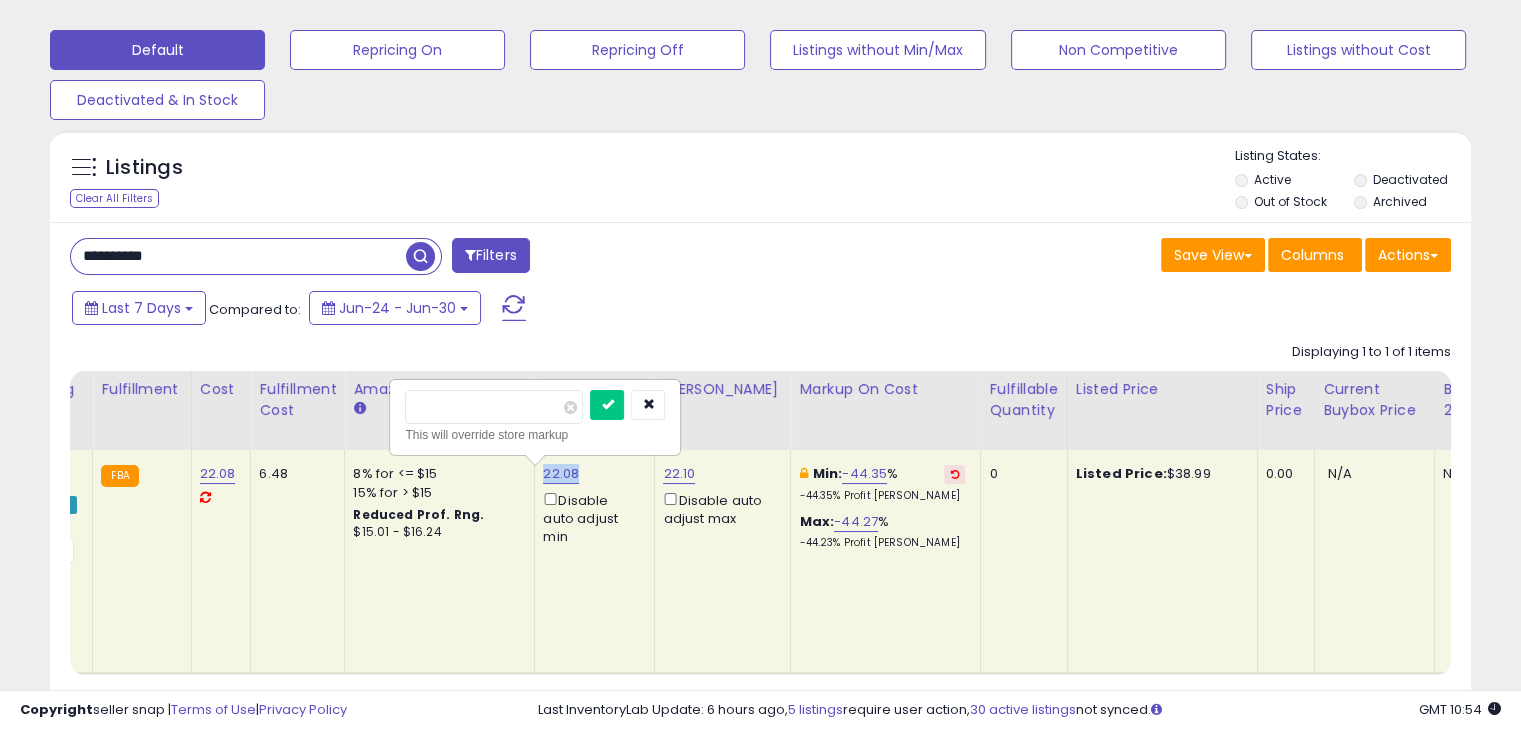 drag, startPoint x: 570, startPoint y: 475, endPoint x: 533, endPoint y: 472, distance: 37.12142 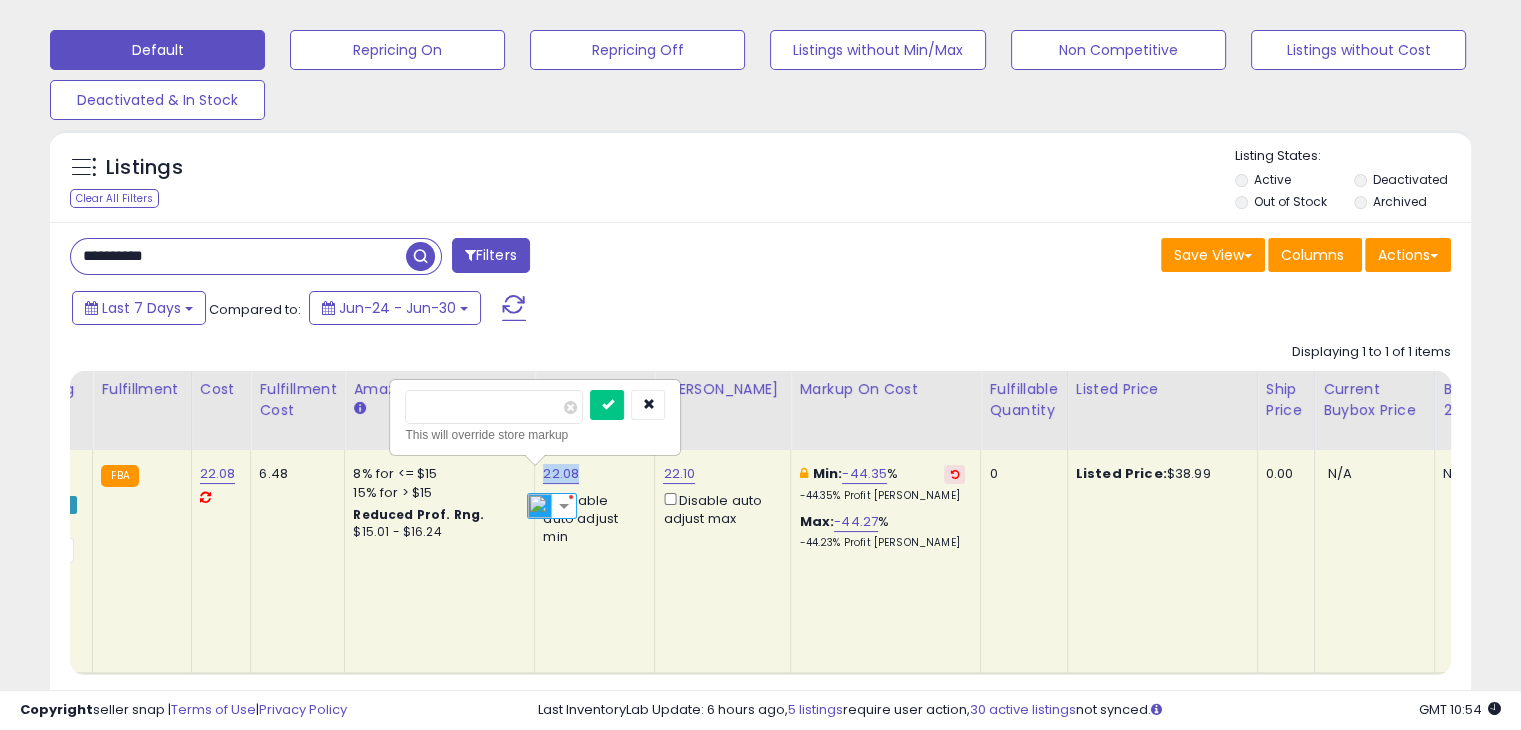 copy on "22.08" 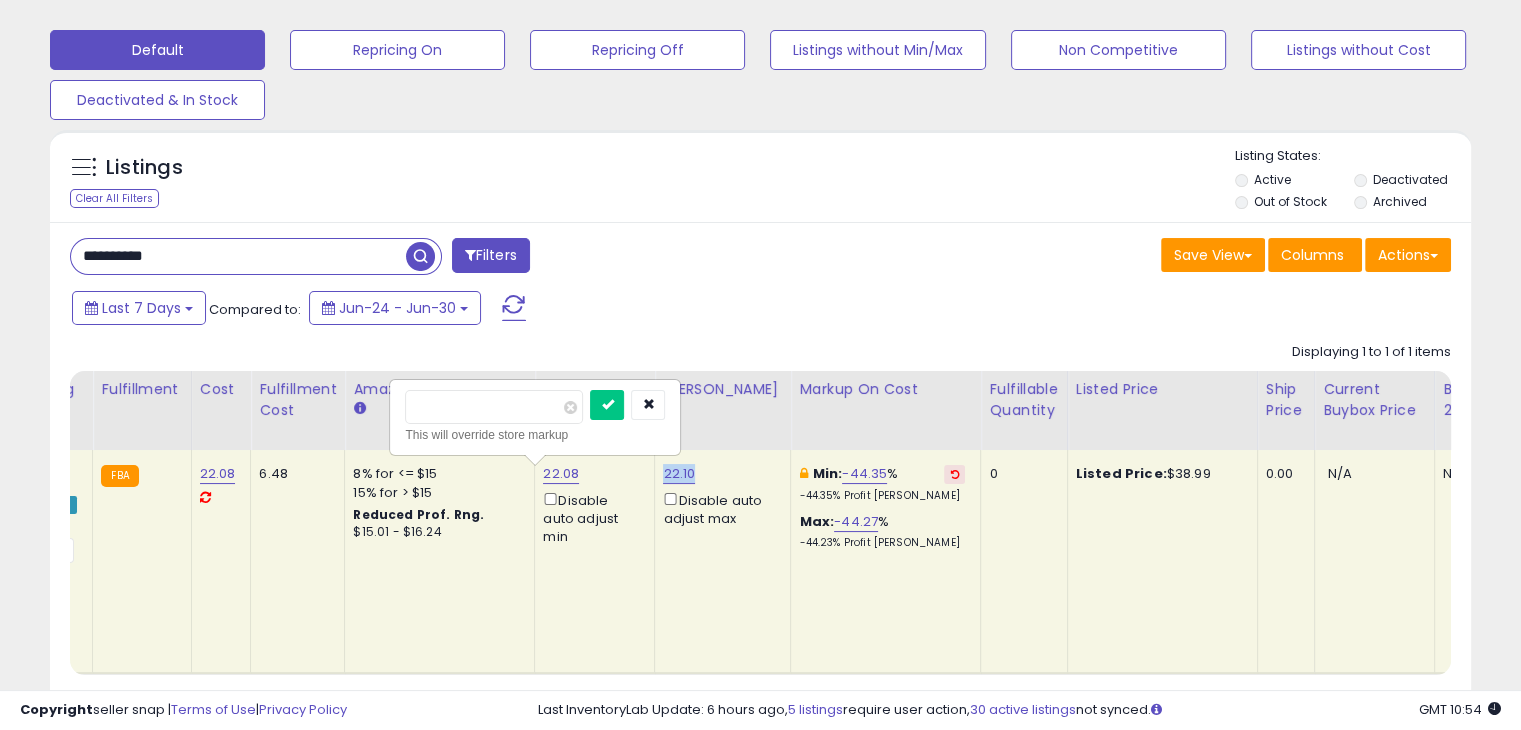 drag, startPoint x: 686, startPoint y: 470, endPoint x: 653, endPoint y: 470, distance: 33 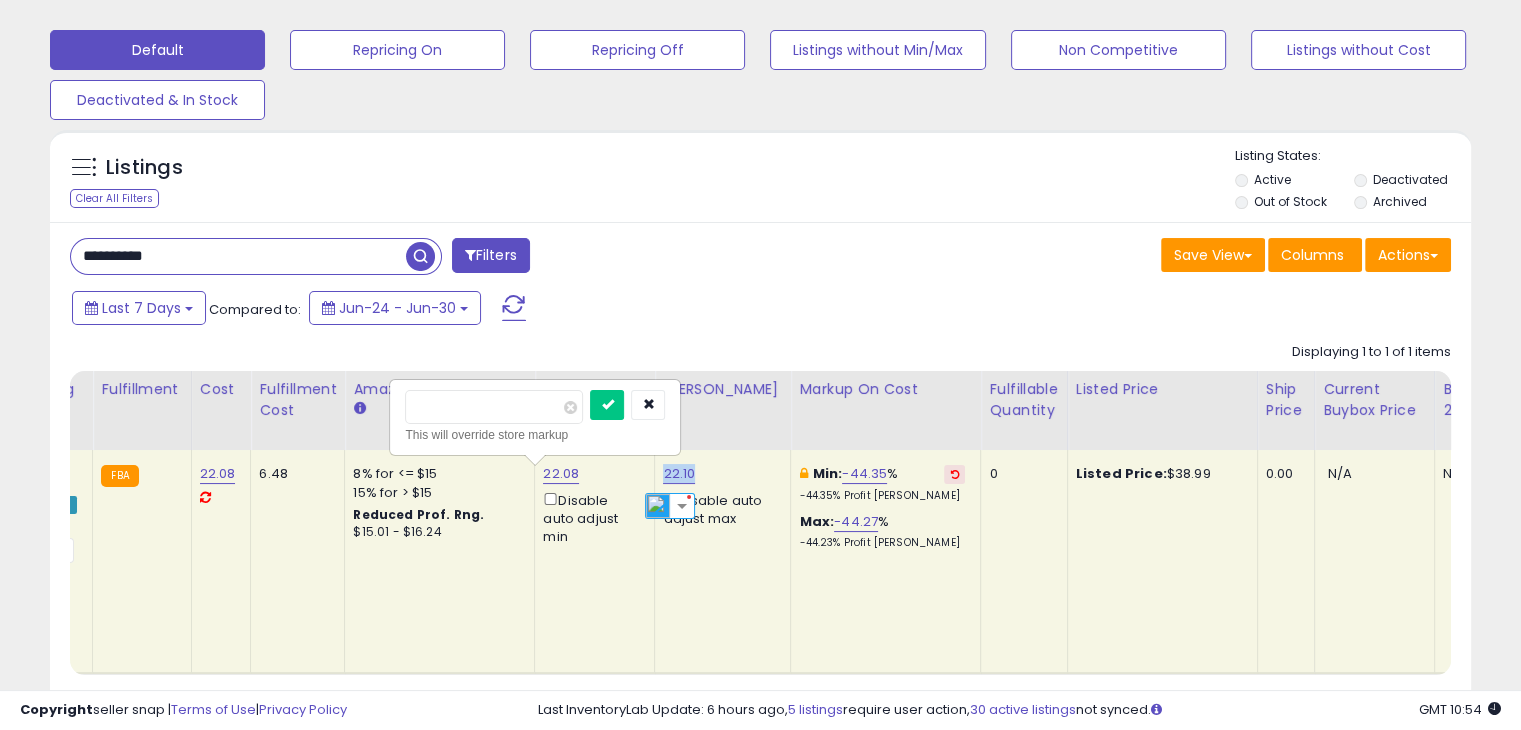 copy on "22.10" 